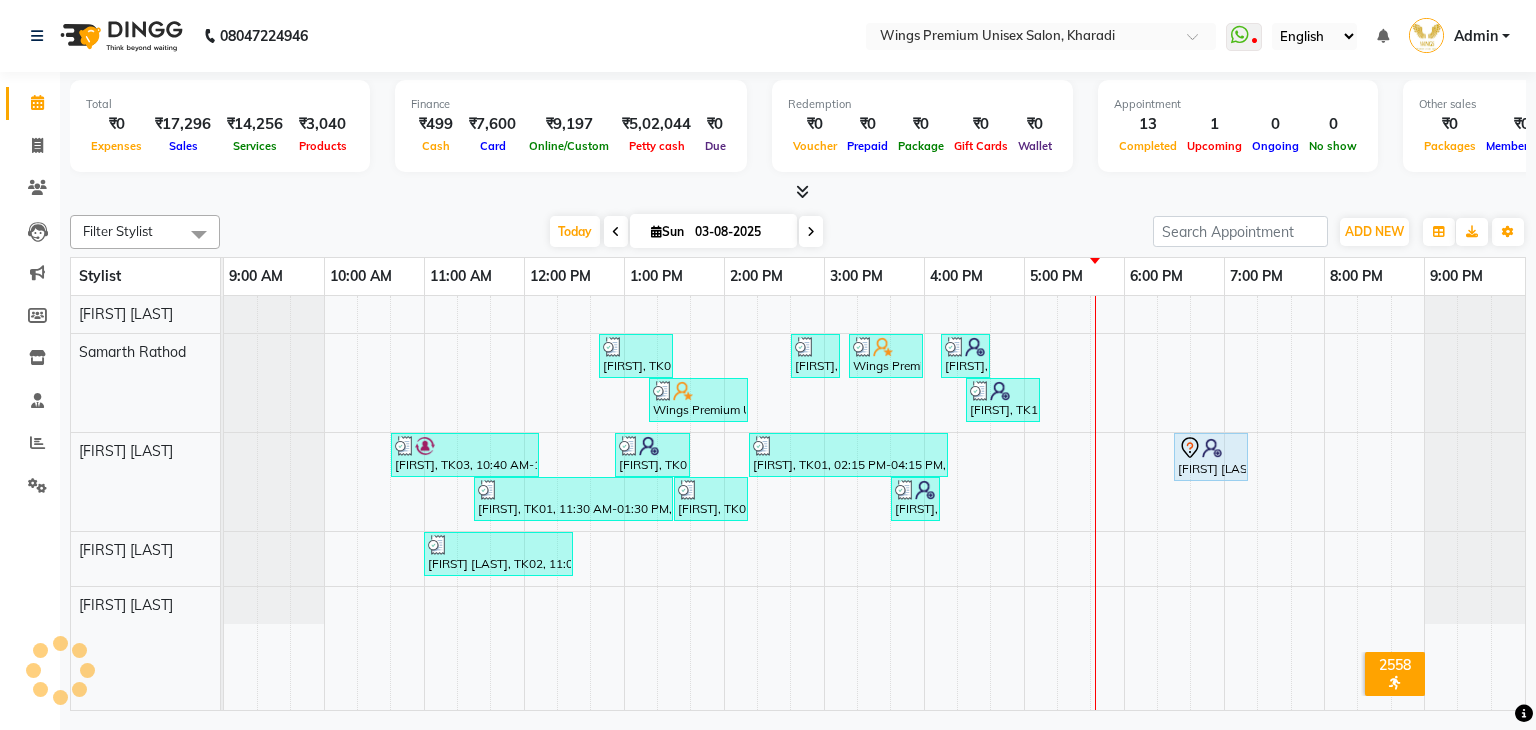 scroll, scrollTop: 0, scrollLeft: 0, axis: both 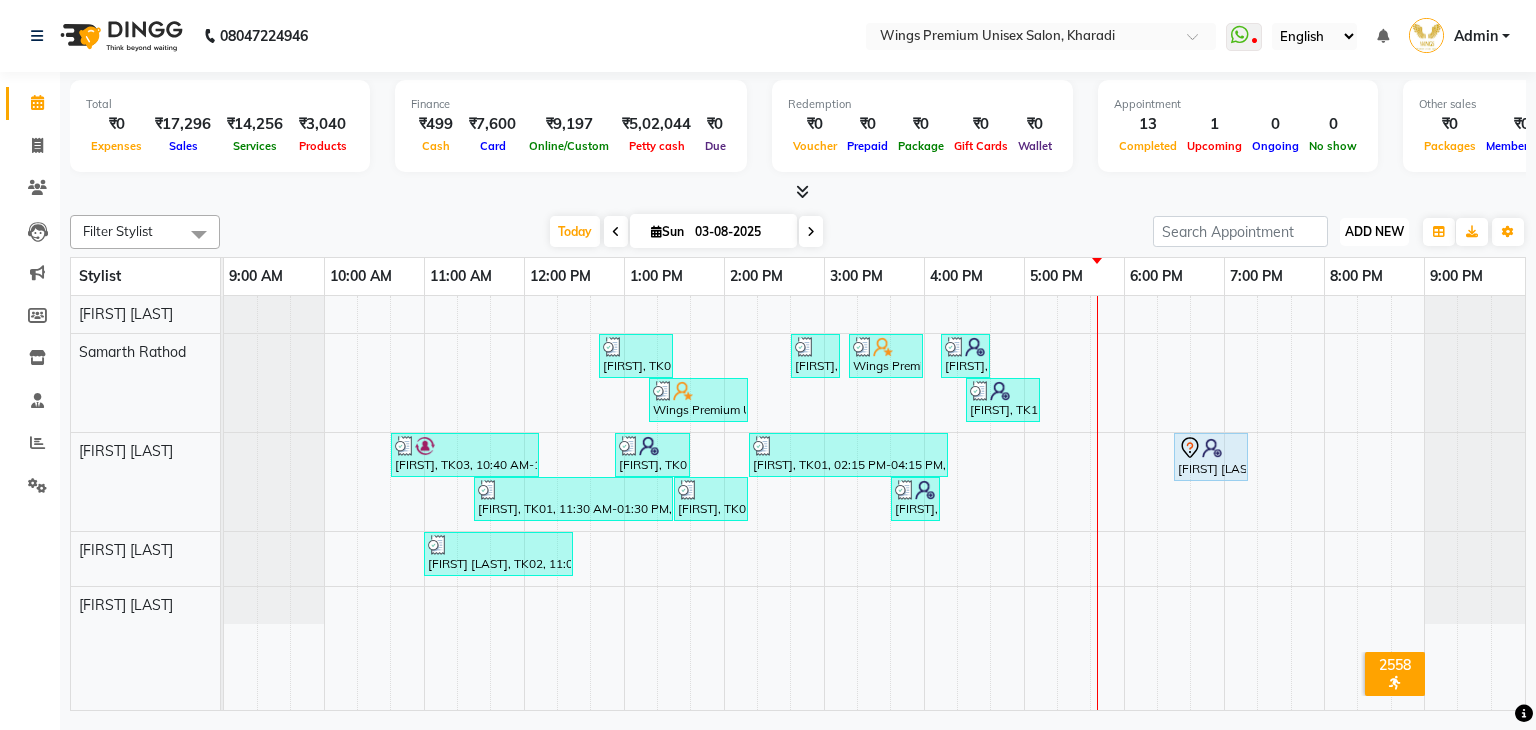 click on "ADD NEW" at bounding box center (1374, 231) 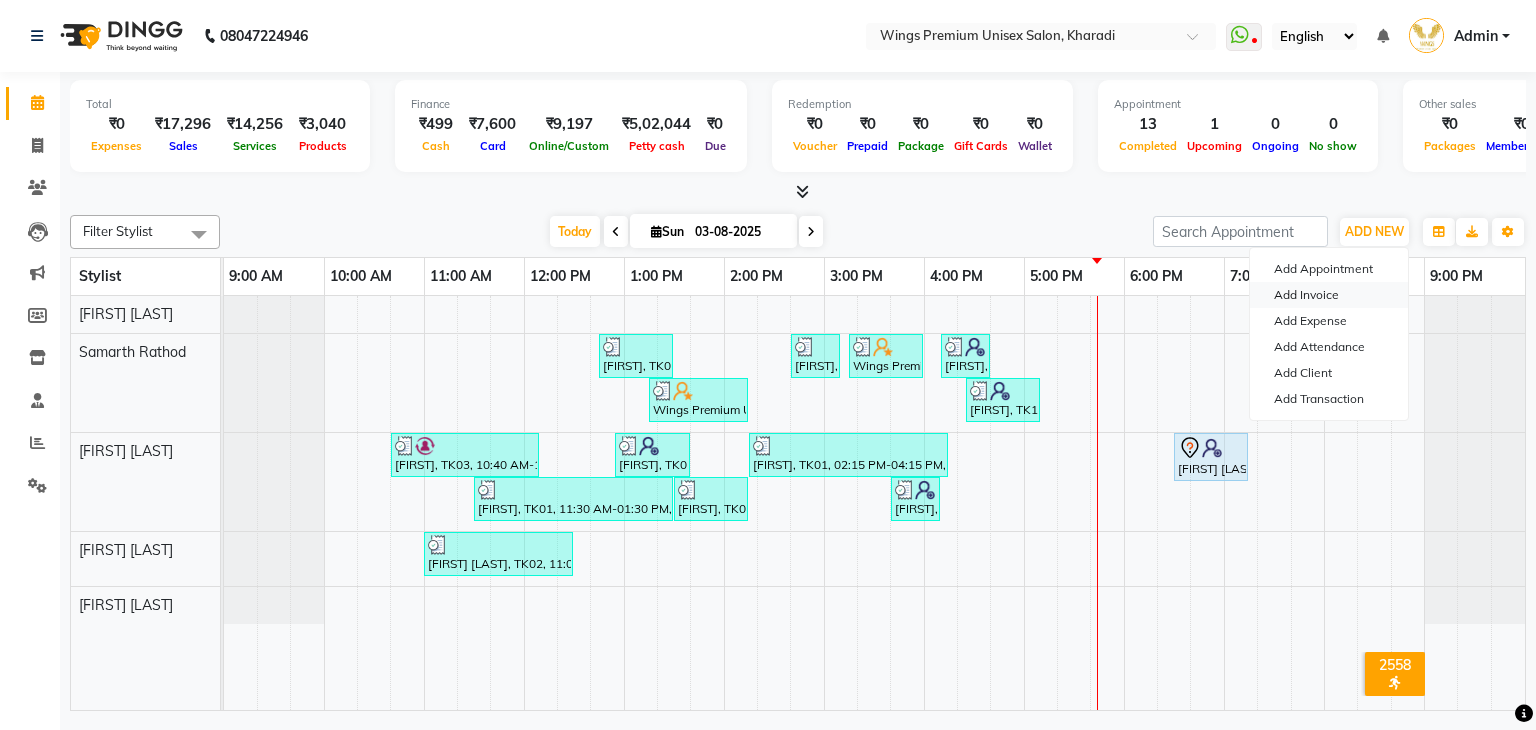 click on "Add Invoice" at bounding box center [1329, 295] 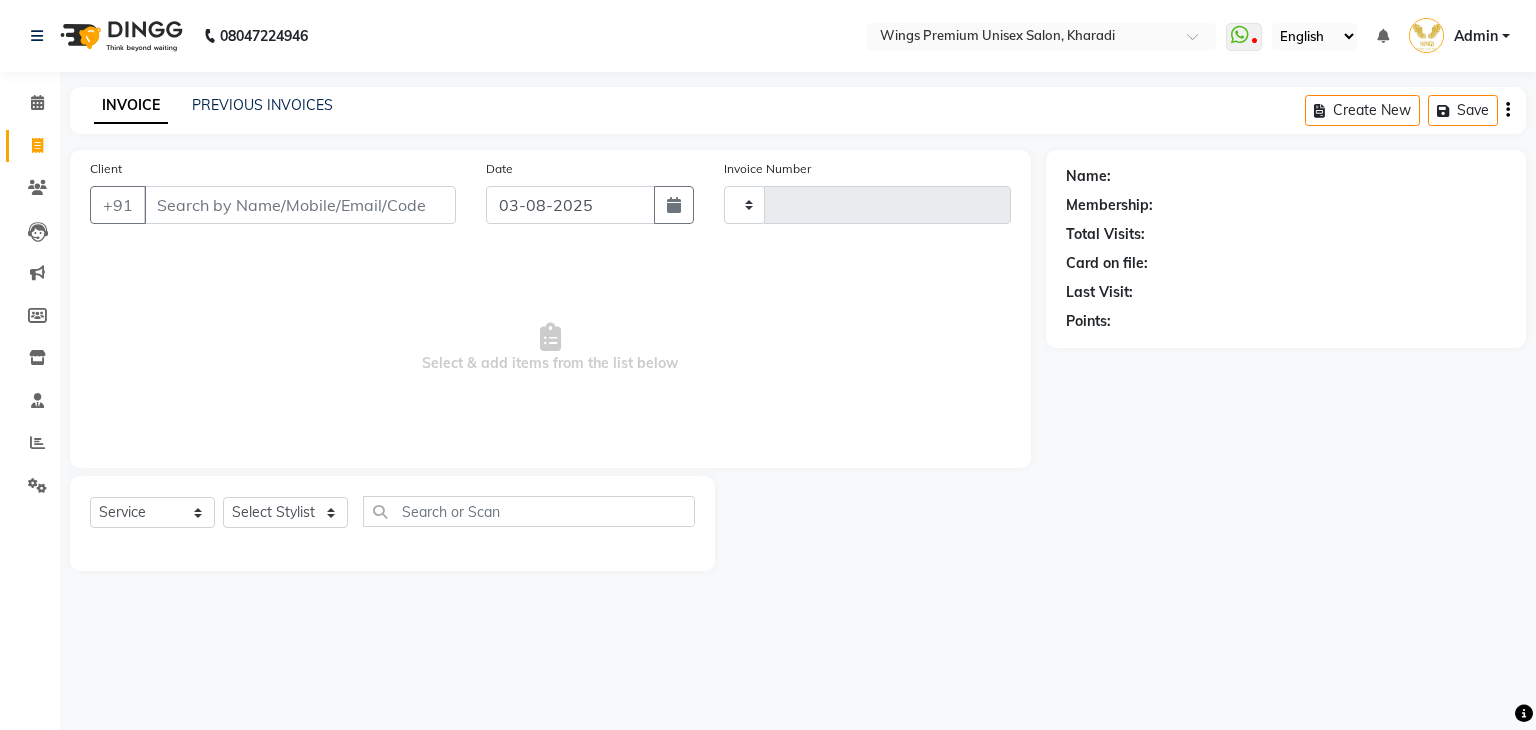 type on "1015" 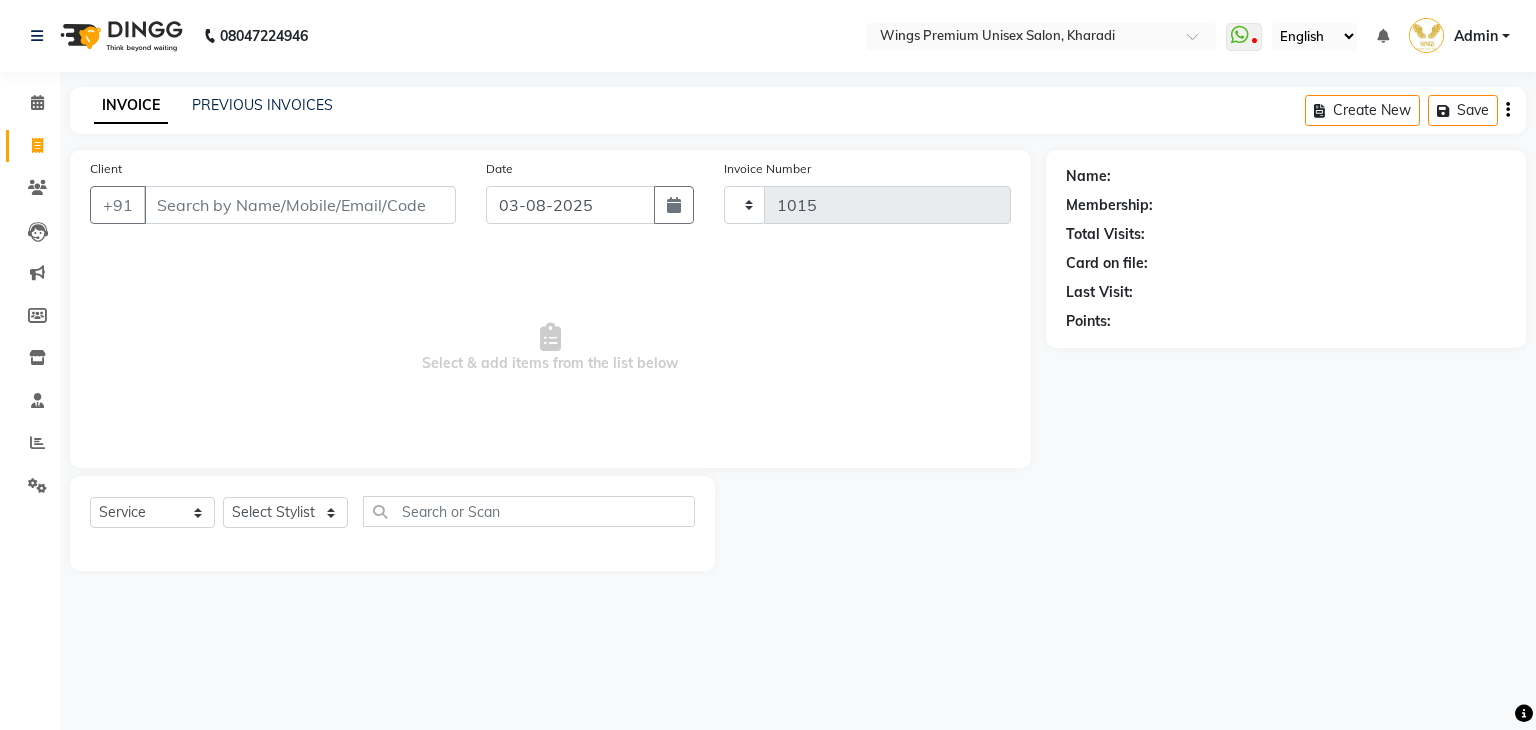 select on "674" 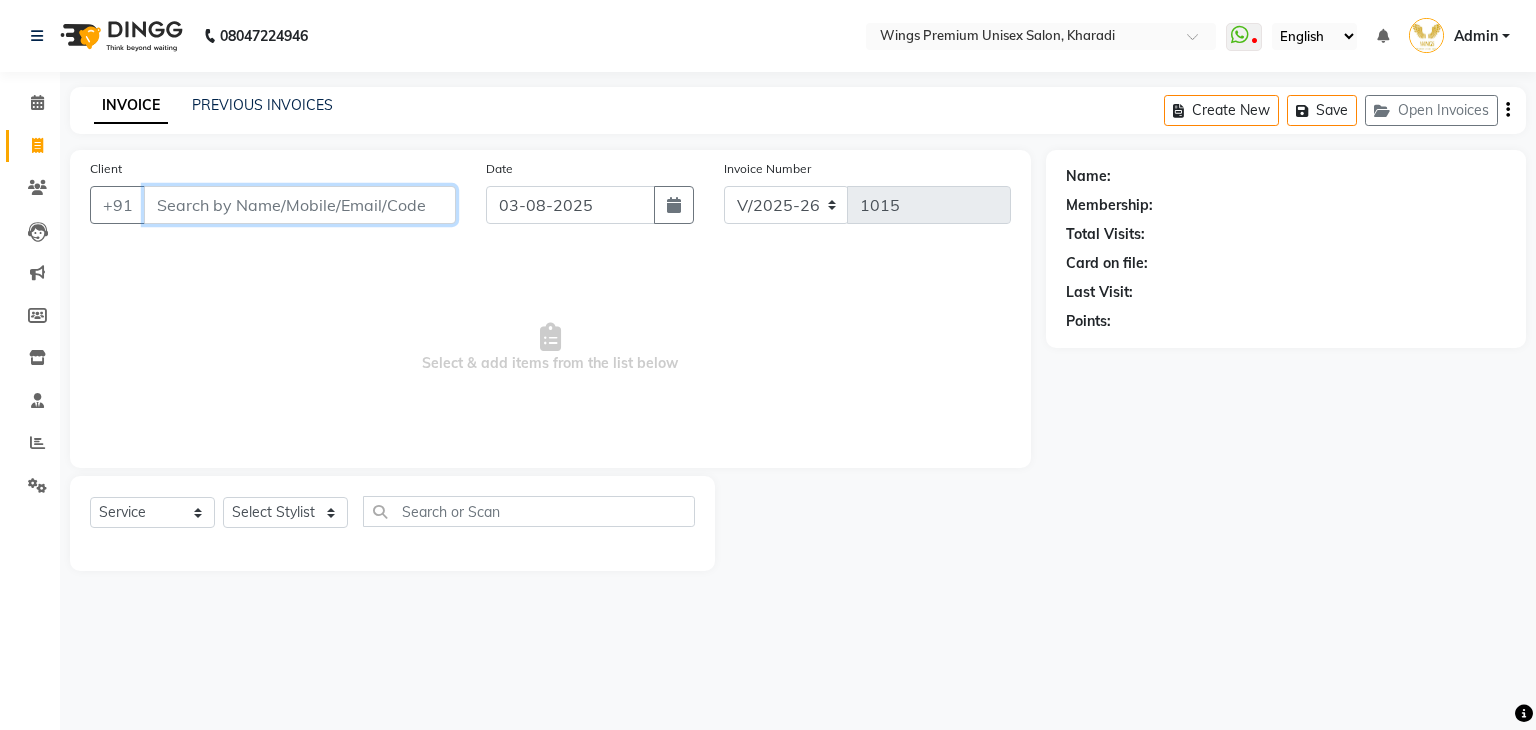 click on "Client" at bounding box center [300, 205] 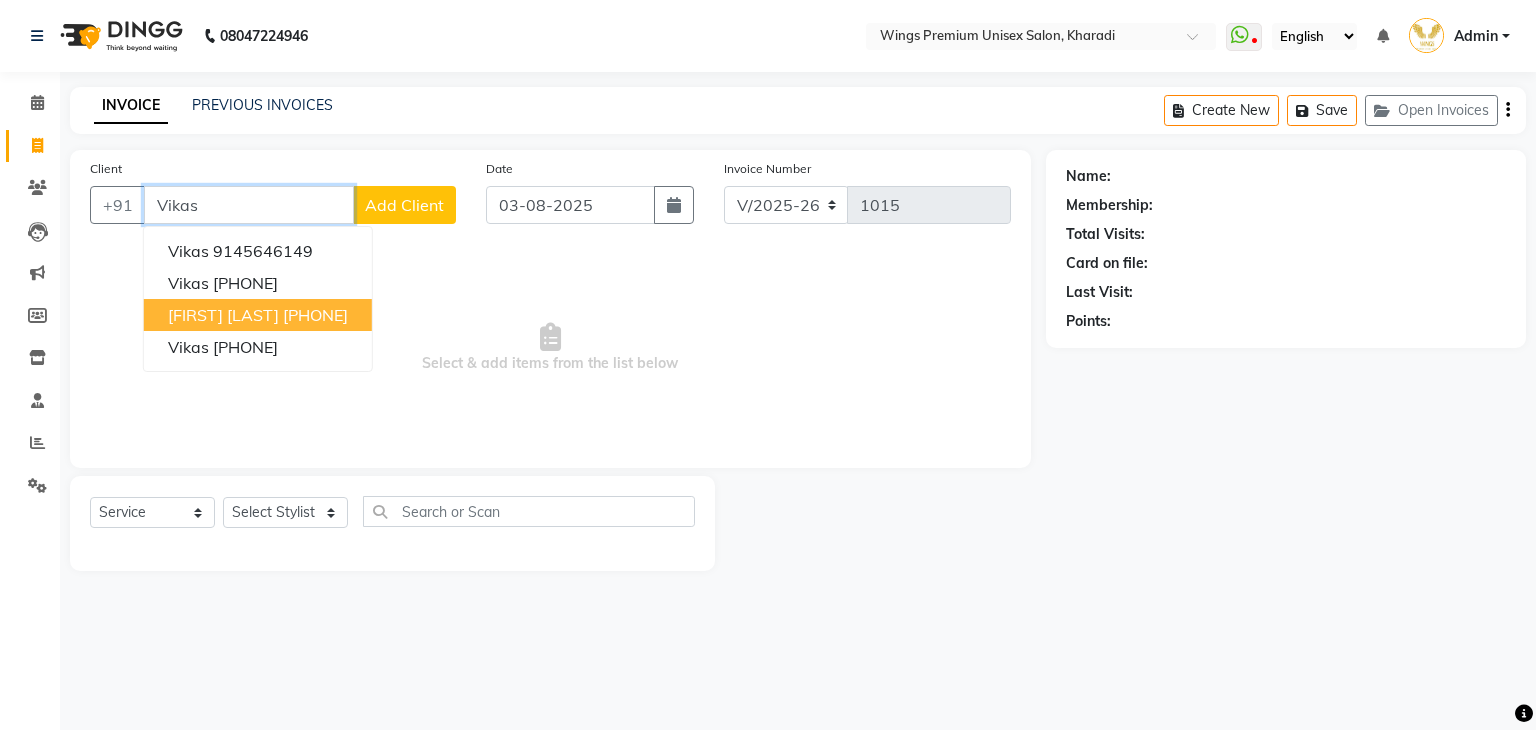 click on "[FIRST] [LAST]" at bounding box center [223, 315] 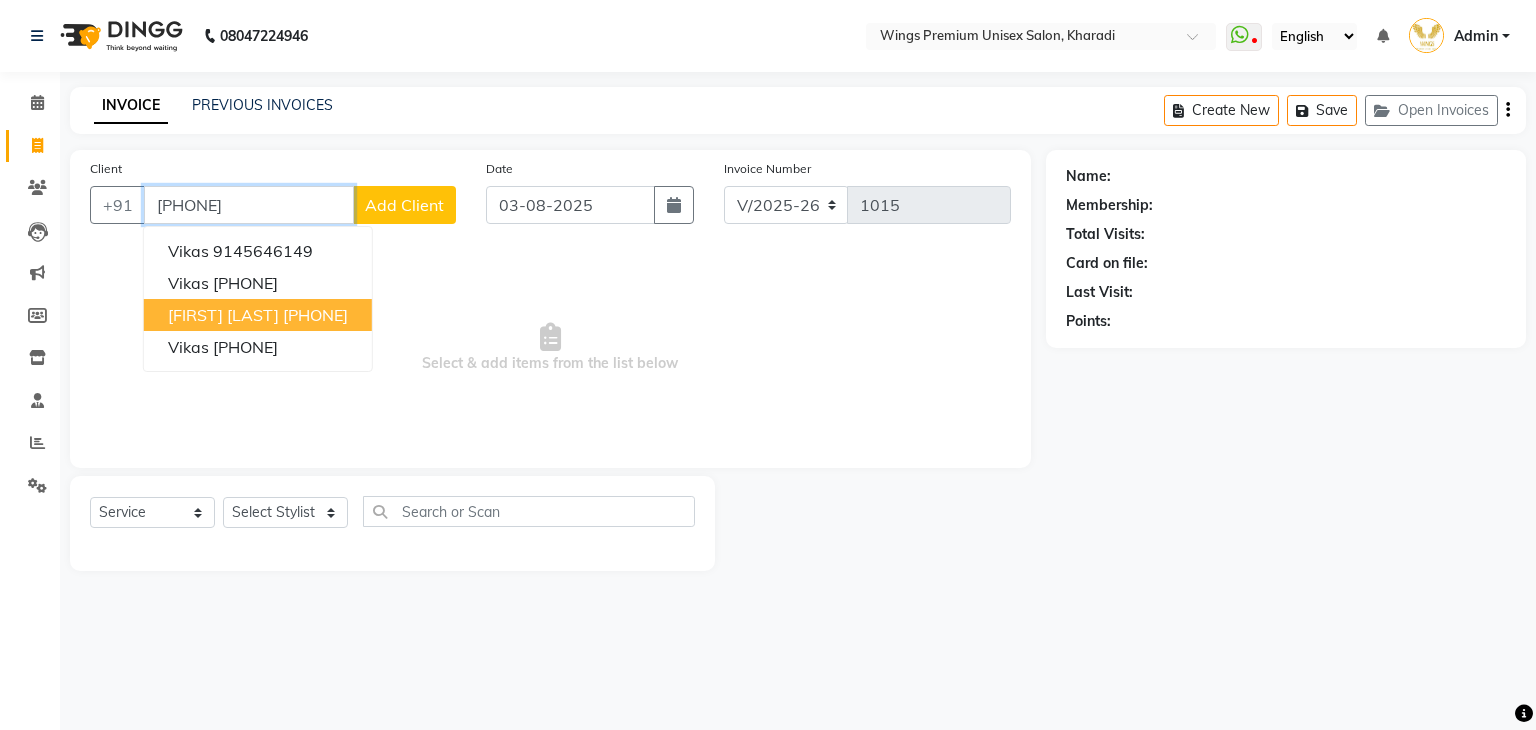 type on "[PHONE]" 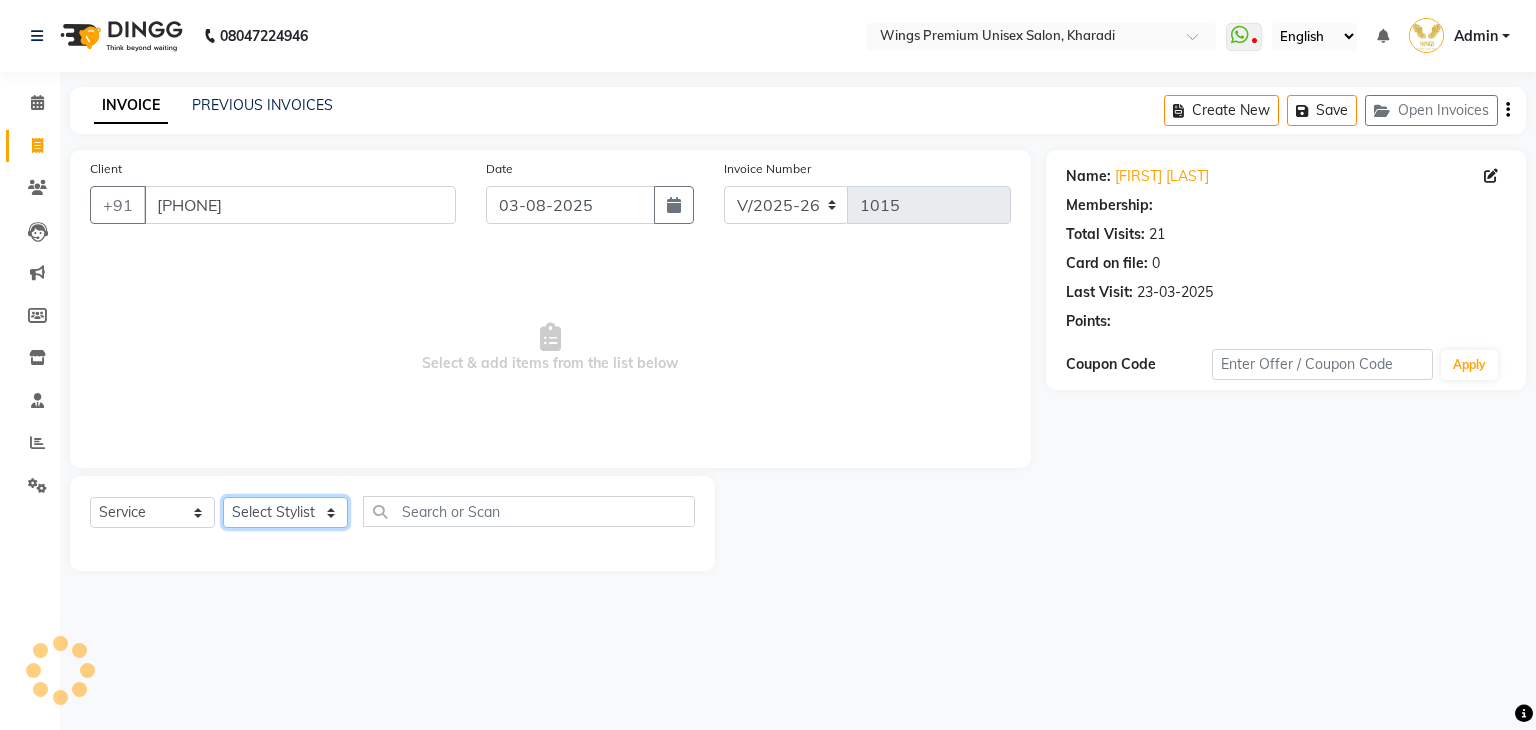click on "Select Stylist [FIRST] [LAST] [FIRST] [LAST] [FIRST] [LAST] [FIRST] [LAST] [FIRST] [LAST] [FIRST] [LAST]" 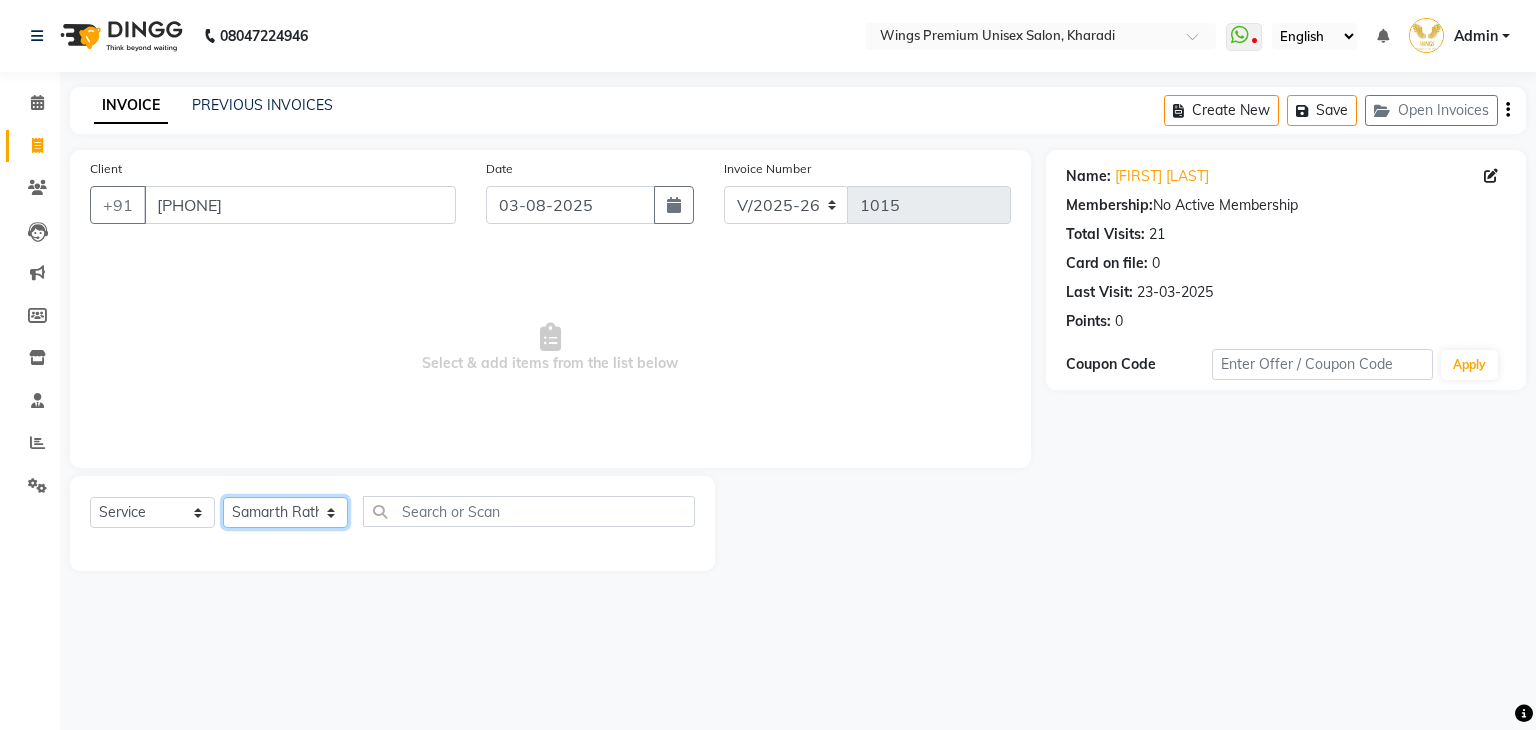 click on "Select Stylist [FIRST] [LAST] [FIRST] [LAST] [FIRST] [LAST] [FIRST] [LAST] [FIRST] [LAST] [FIRST] [LAST]" 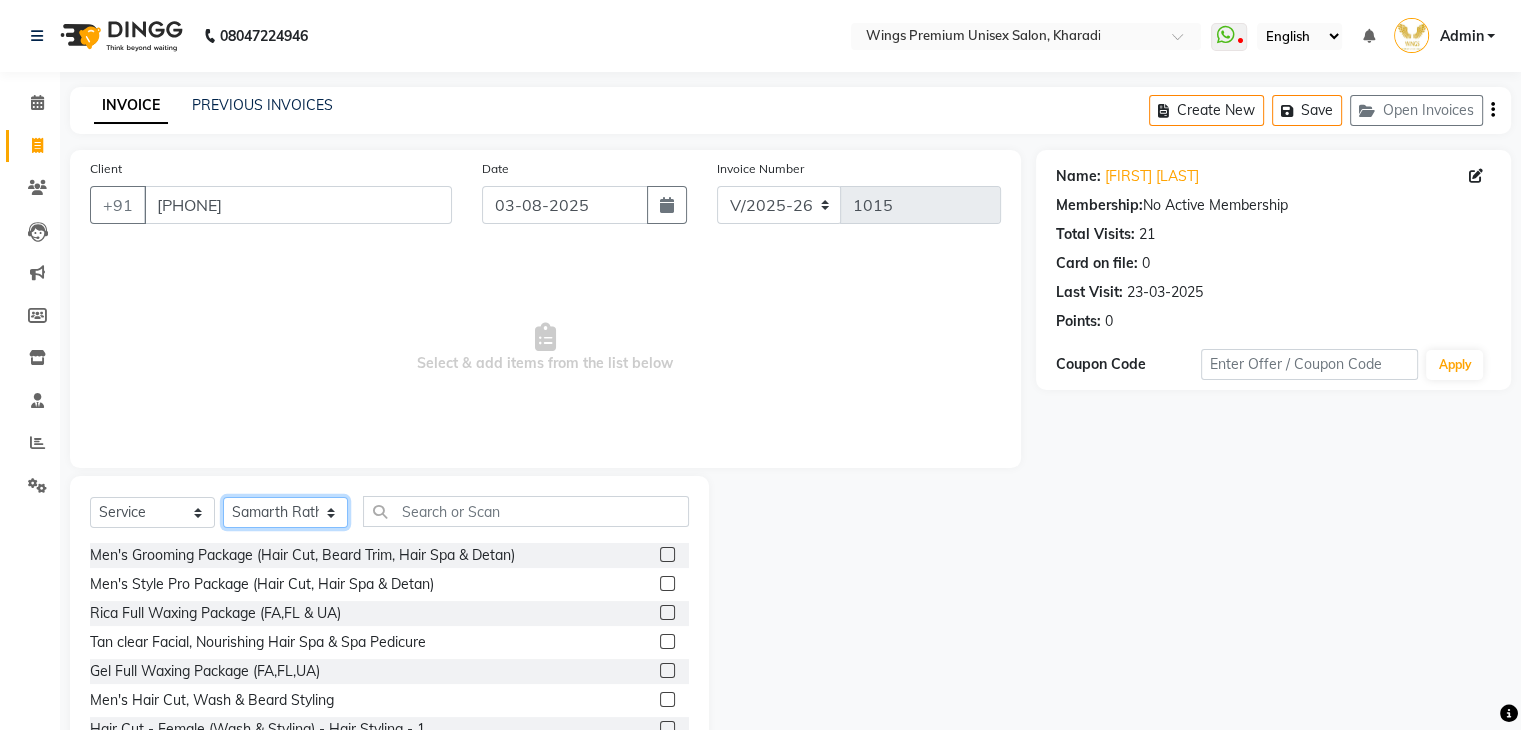 click on "Select Stylist [FIRST] [LAST] [FIRST] [LAST] [FIRST] [LAST] [FIRST] [LAST] [FIRST] [LAST] [FIRST] [LAST]" 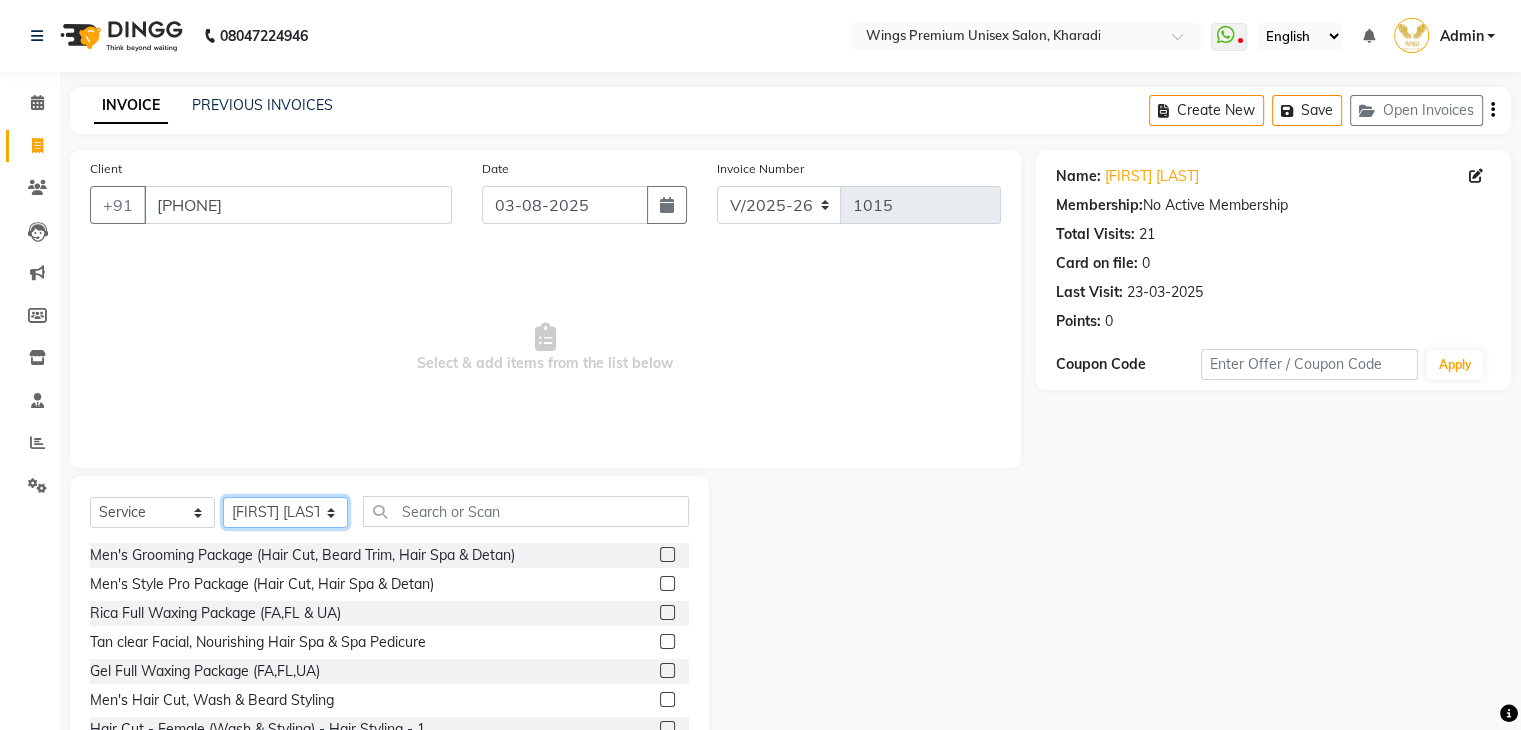 click on "Select Stylist [FIRST] [LAST] [FIRST] [LAST] [FIRST] [LAST] [FIRST] [LAST] [FIRST] [LAST] [FIRST] [LAST]" 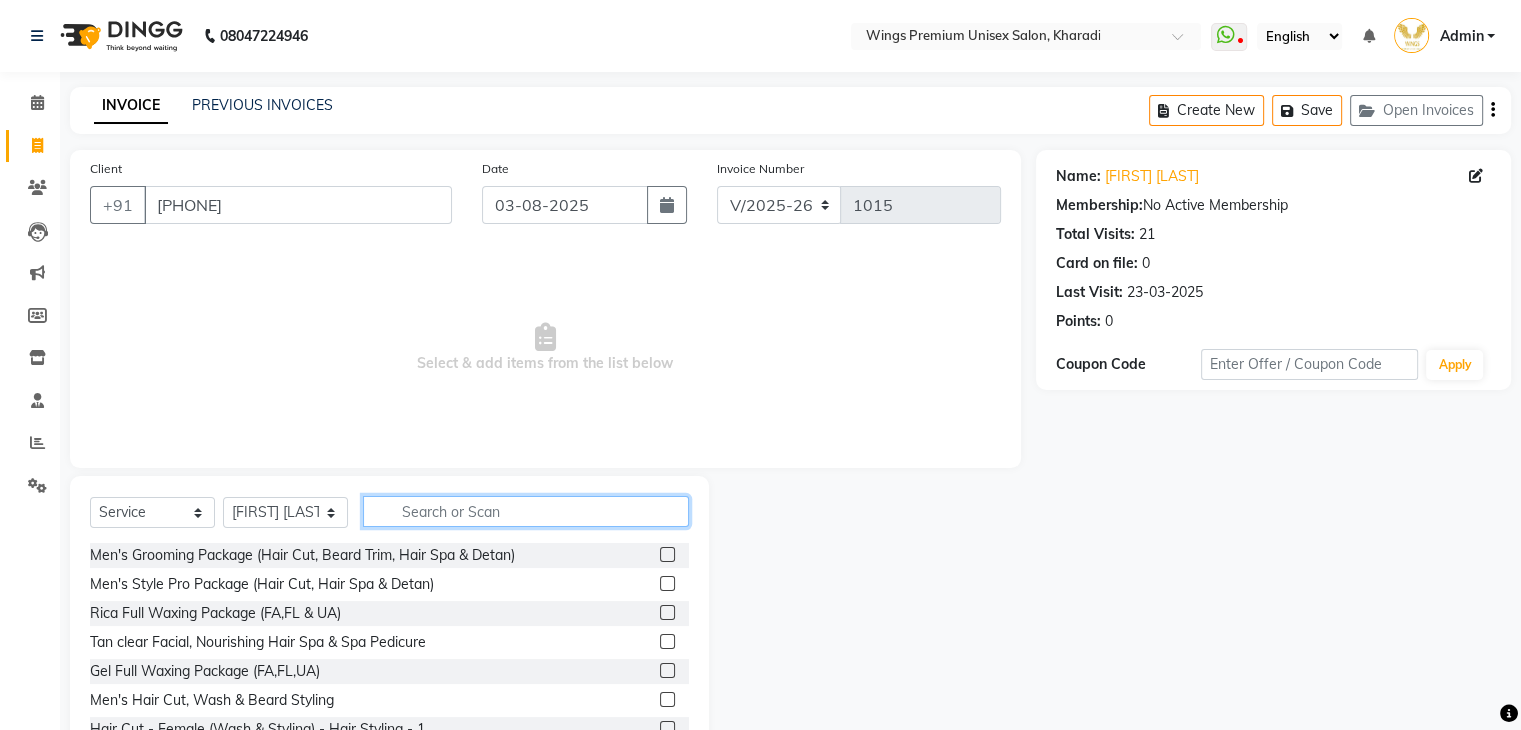click 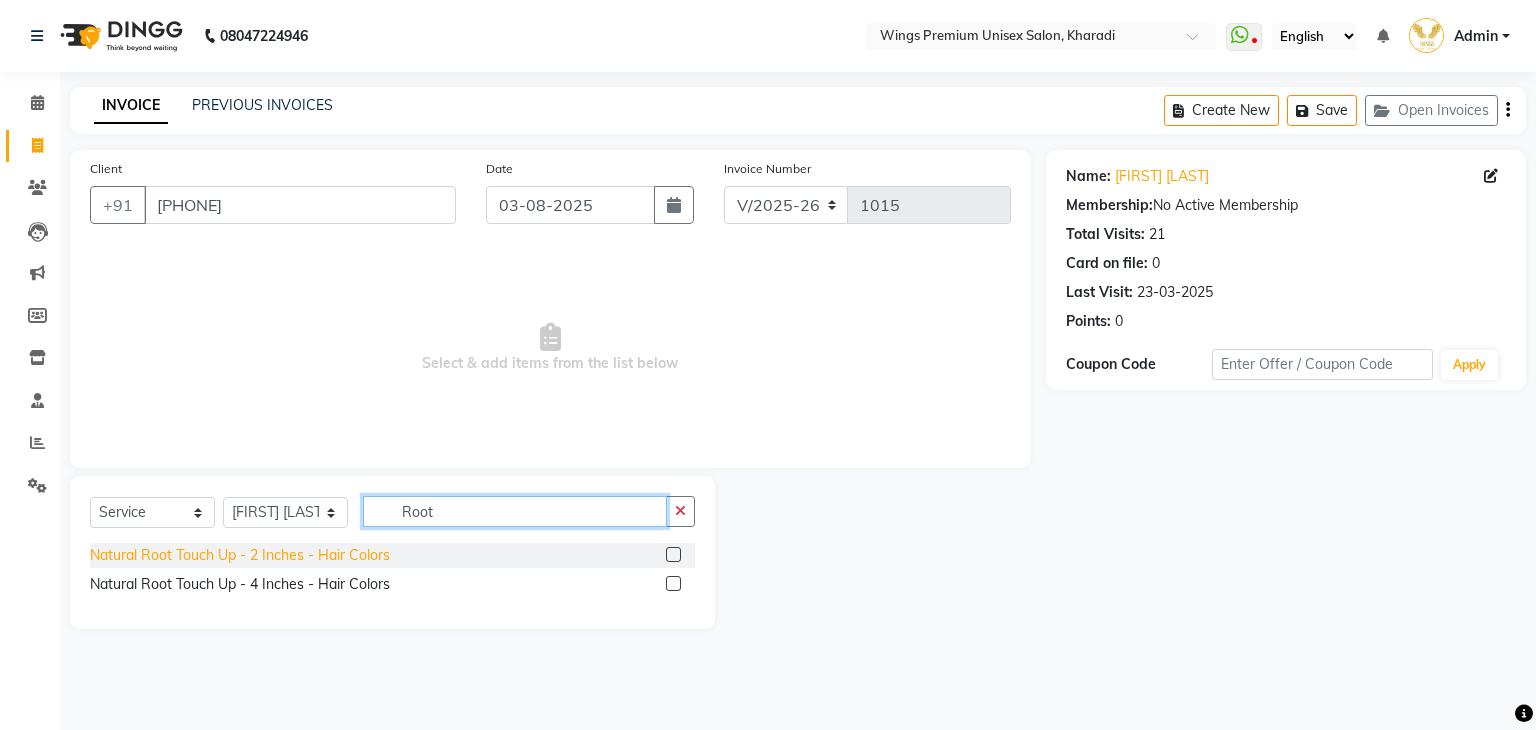 type on "Root" 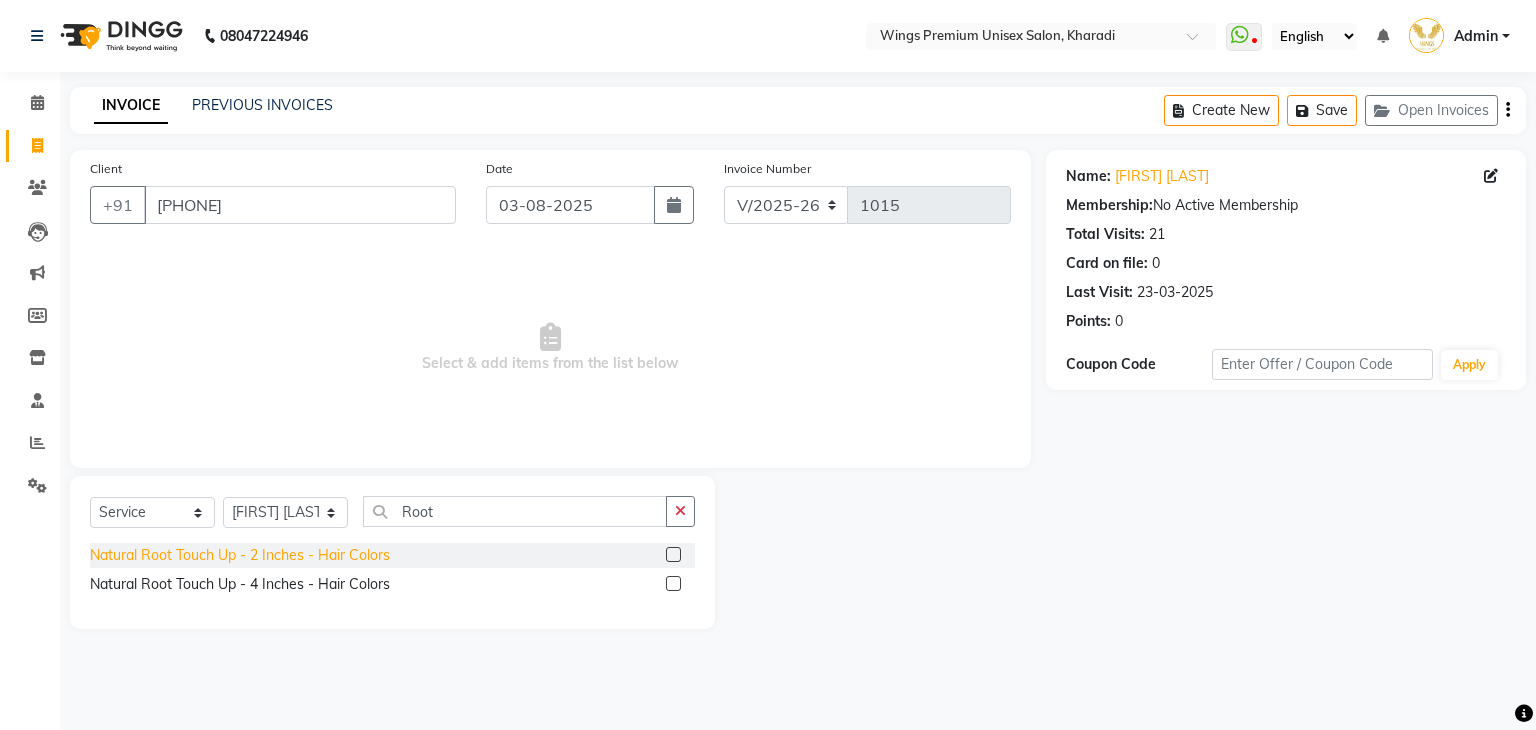 click on "Natural Root Touch Up - 2 Inches - Hair Colors" 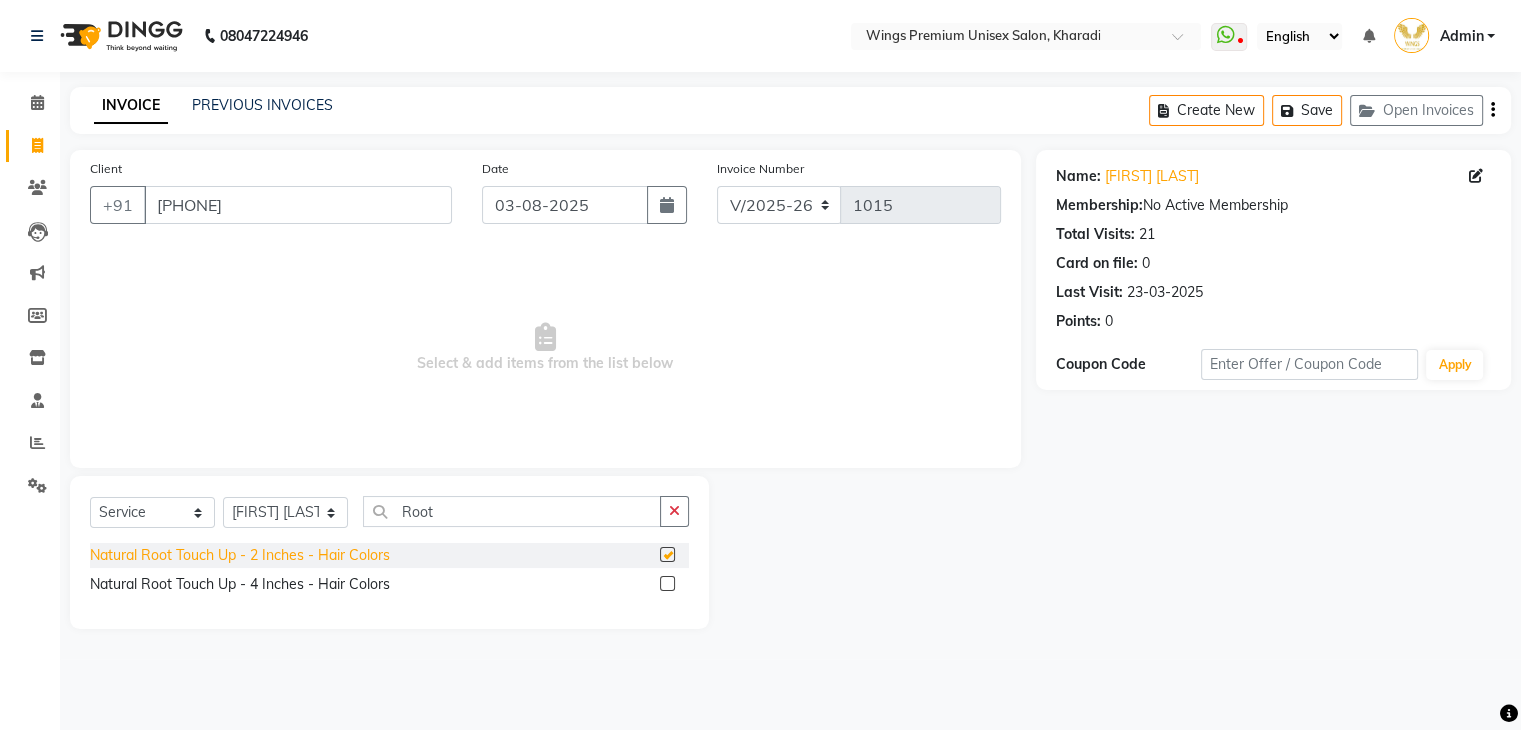 checkbox on "false" 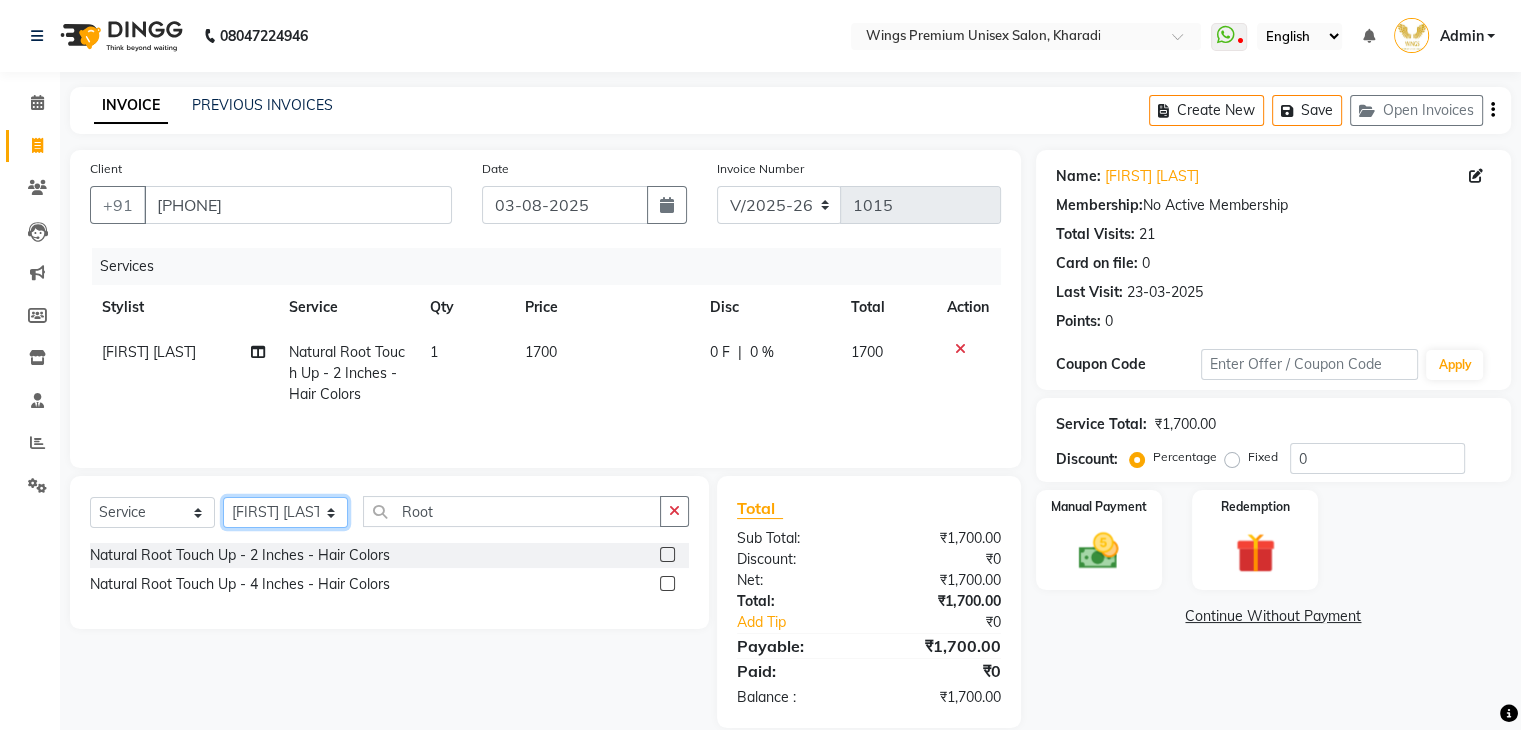 click on "Select Stylist [FIRST] [LAST] [FIRST] [LAST] [FIRST] [LAST] [FIRST] [LAST] [FIRST] [LAST] [FIRST] [LAST]" 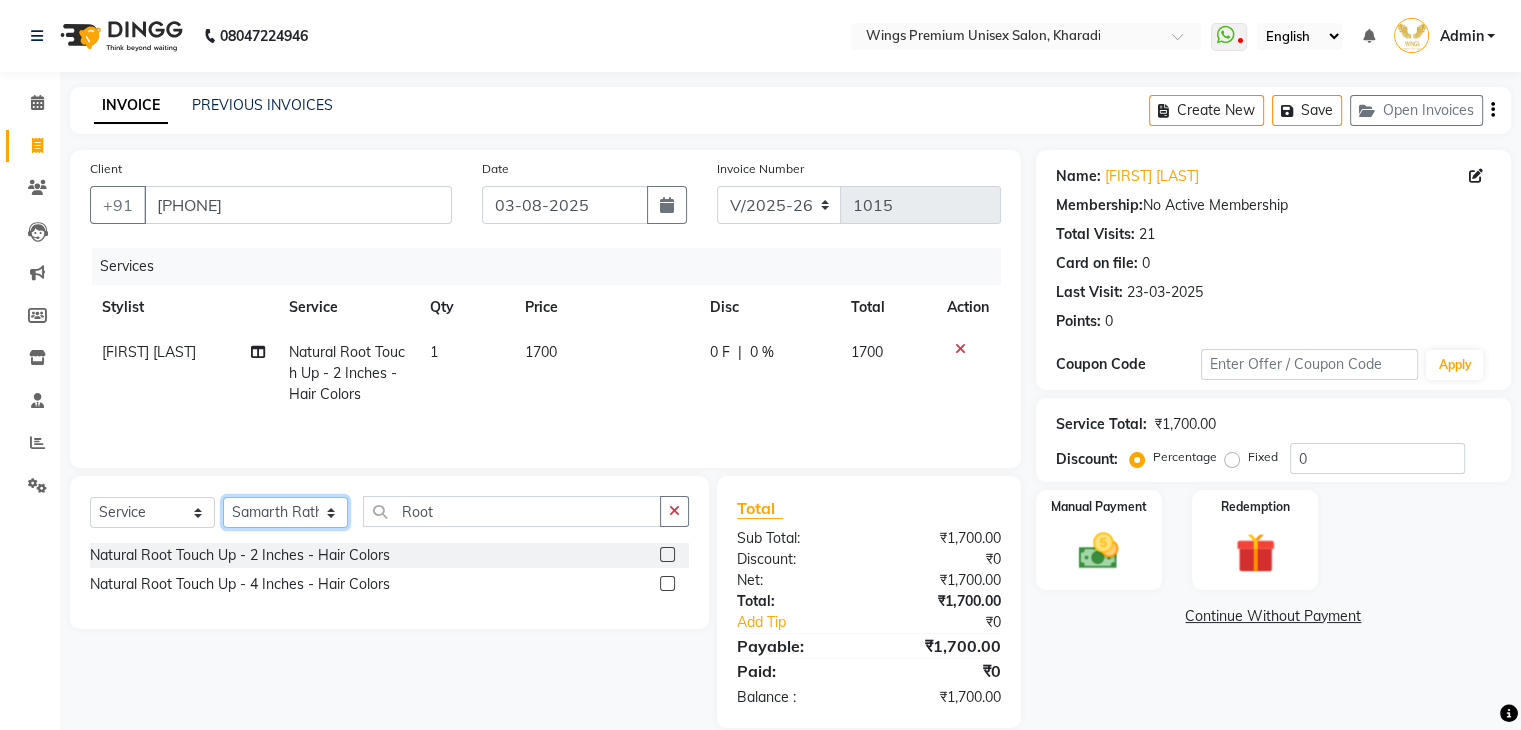 click on "Select Stylist [FIRST] [LAST] [FIRST] [LAST] [FIRST] [LAST] [FIRST] [LAST] [FIRST] [LAST] [FIRST] [LAST]" 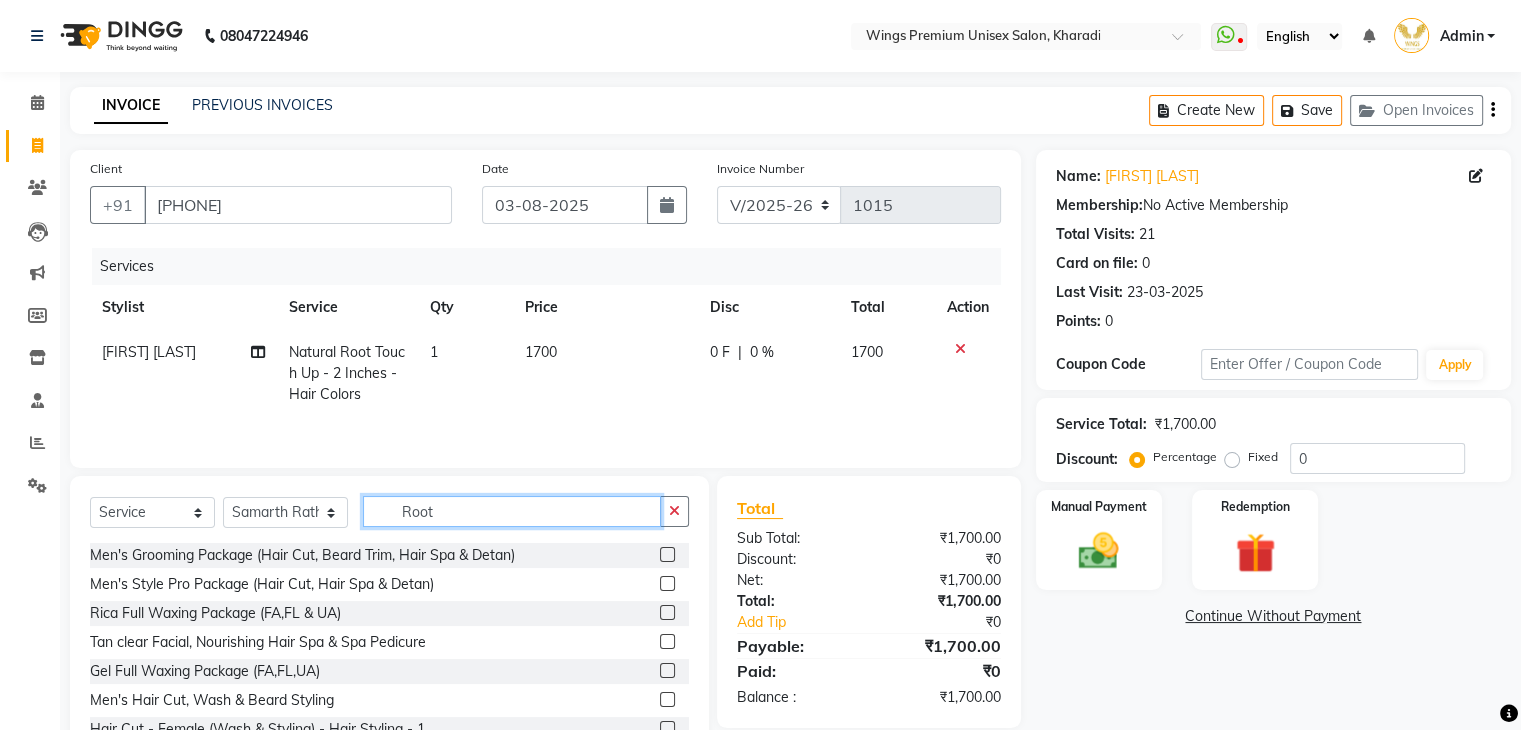 click on "Root" 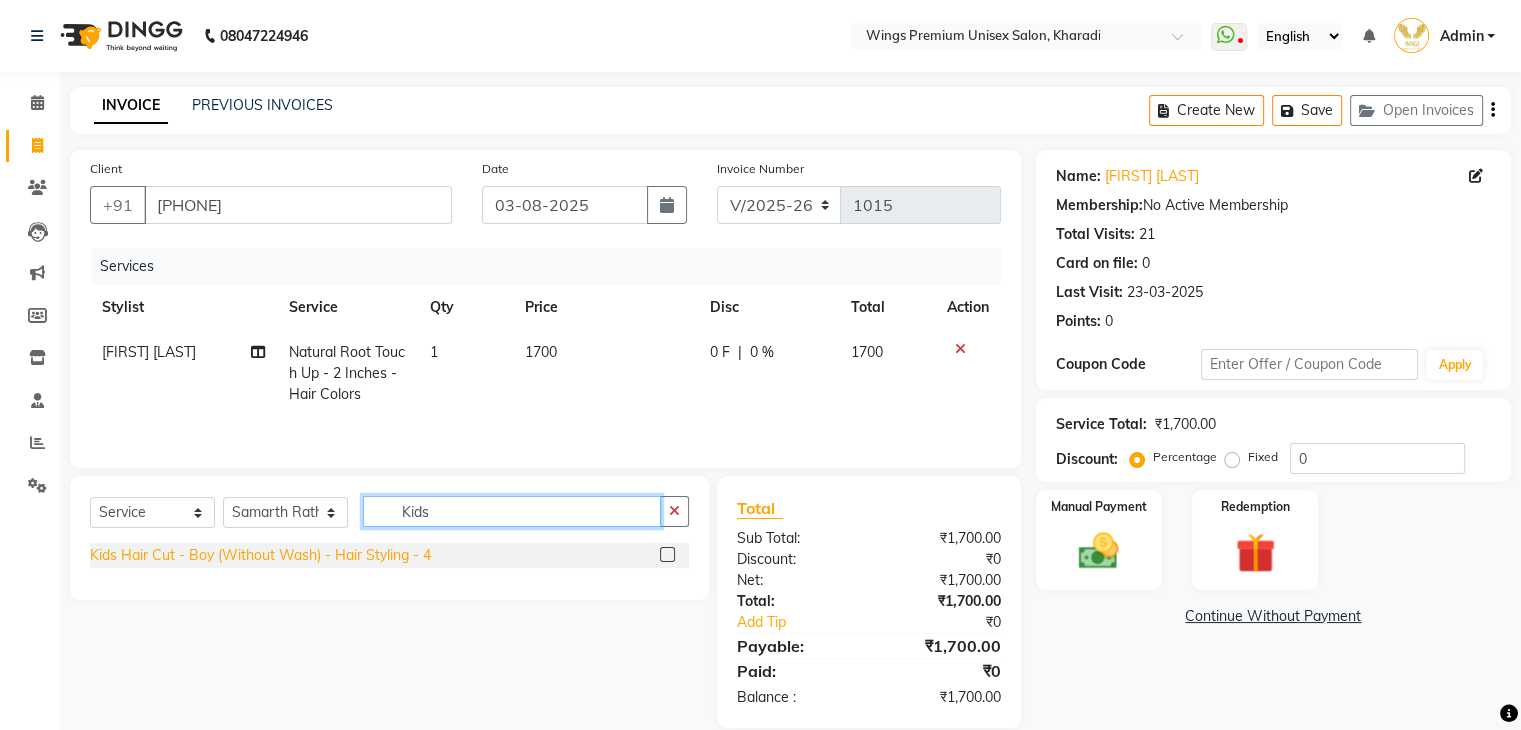 type on "Kids" 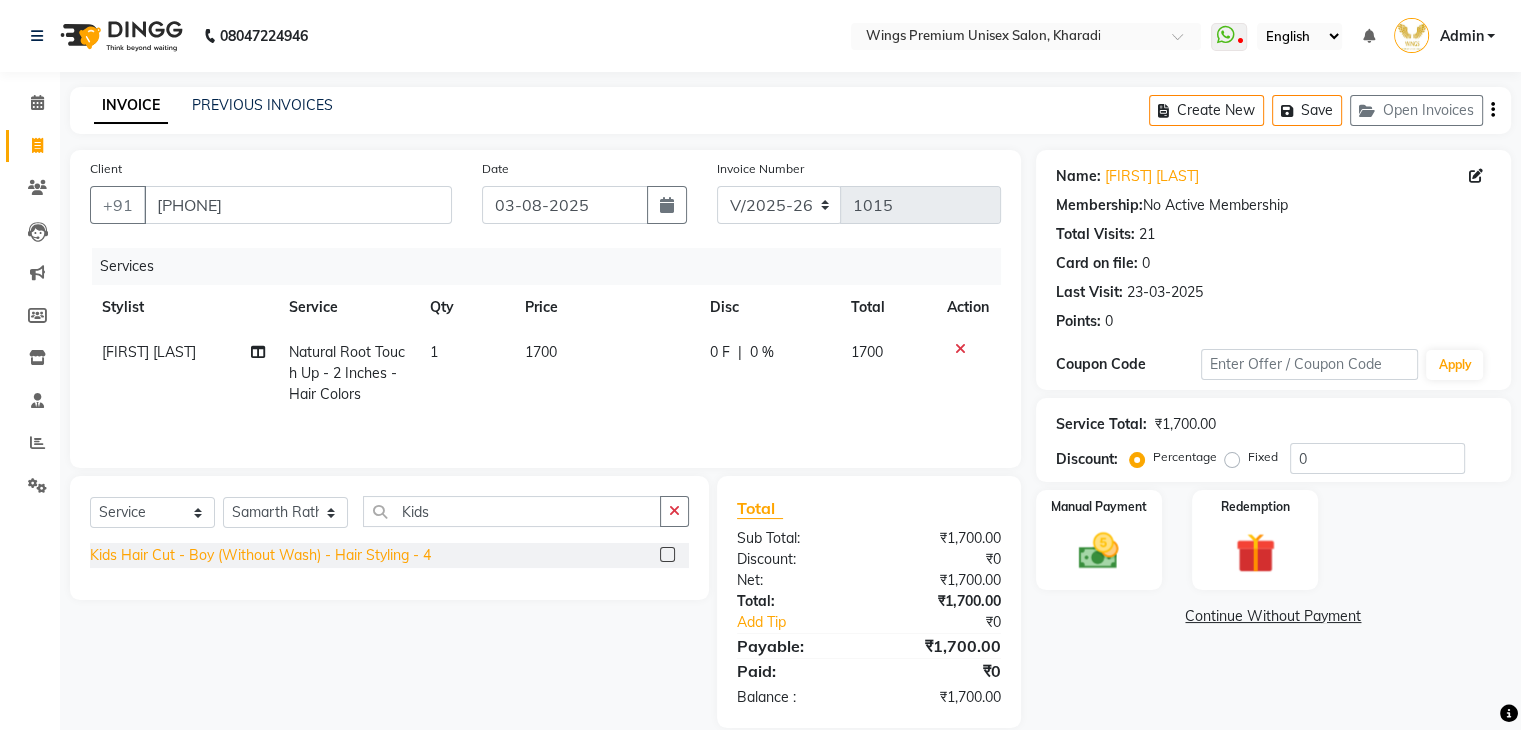 click on "Kids Hair Cut - Boy (Without Wash) - Hair Styling  - 4" 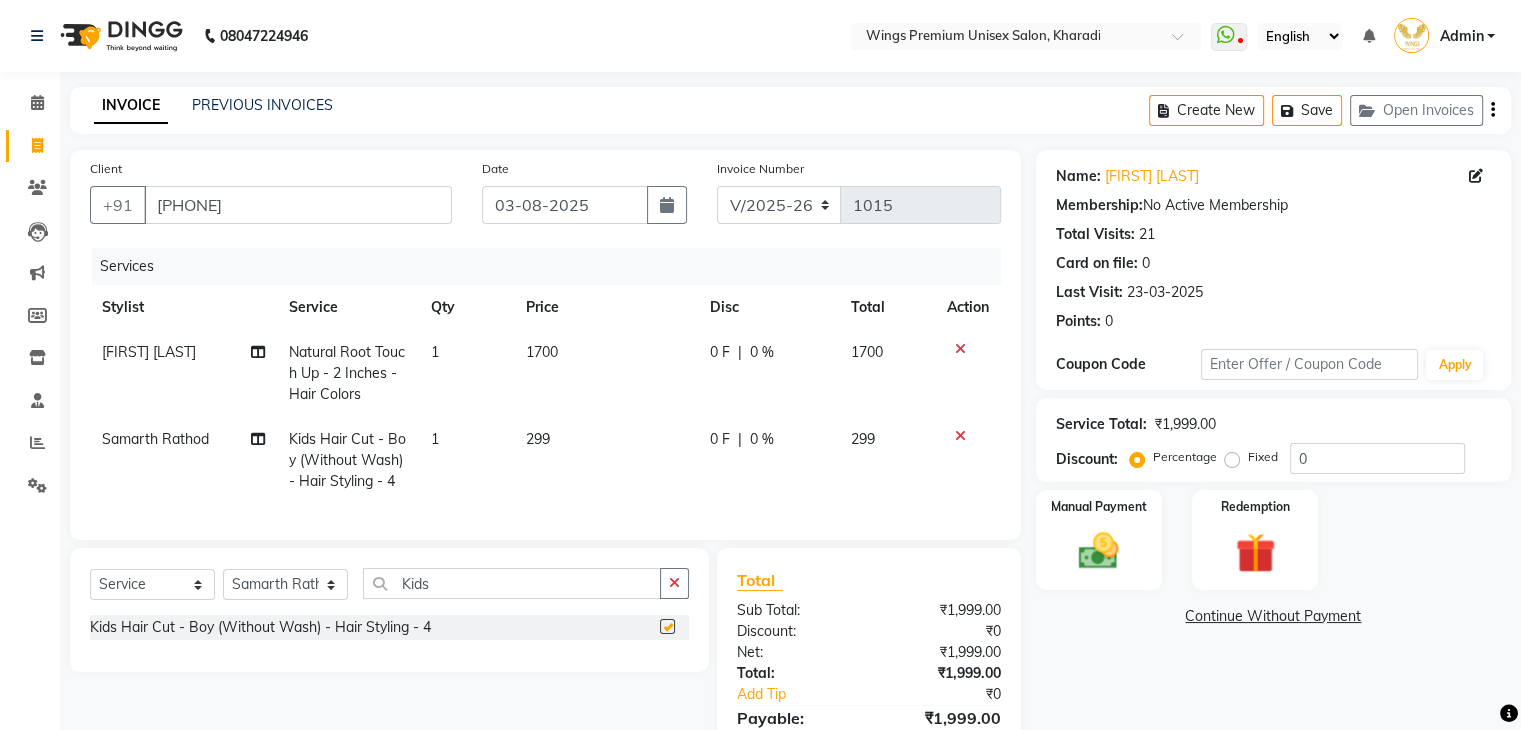 checkbox on "false" 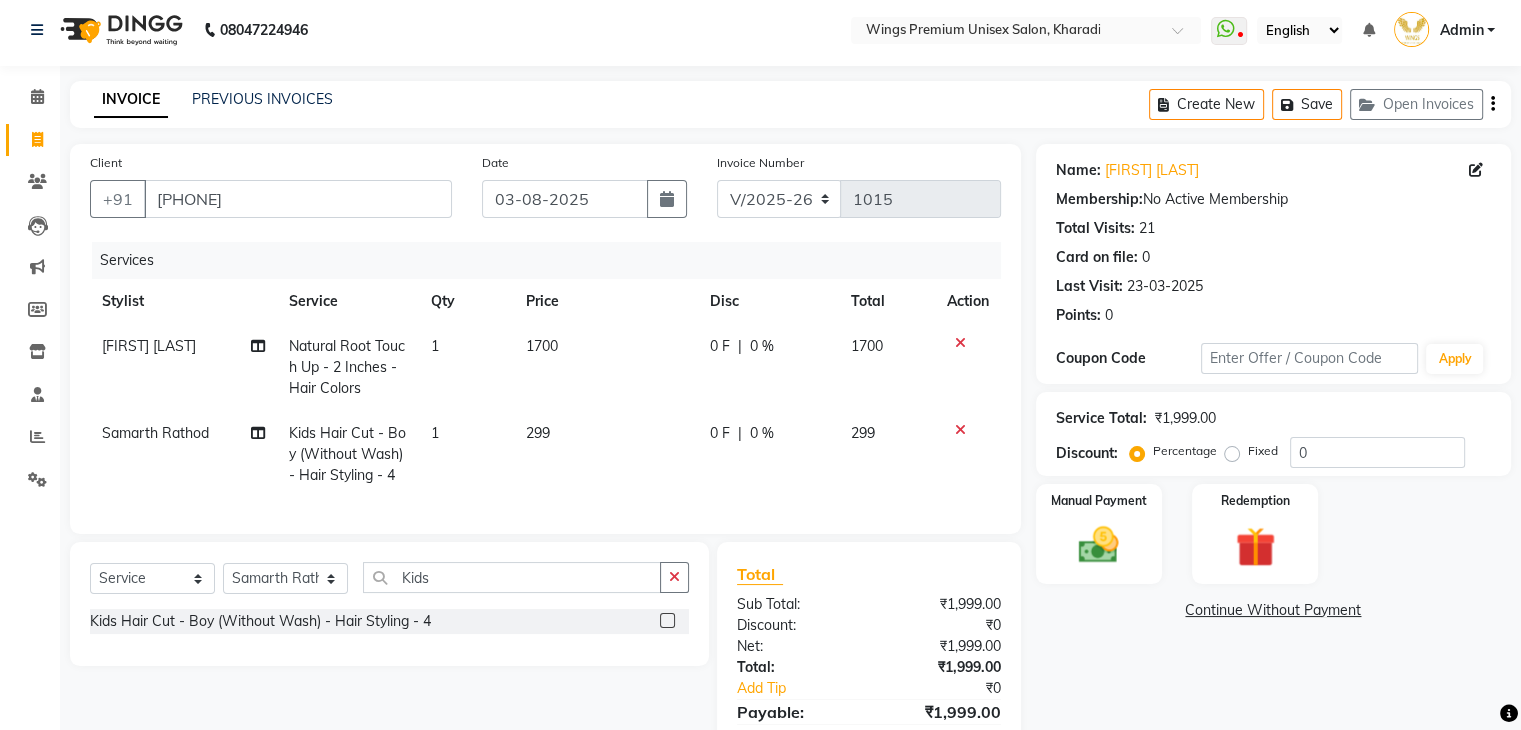 scroll, scrollTop: 116, scrollLeft: 0, axis: vertical 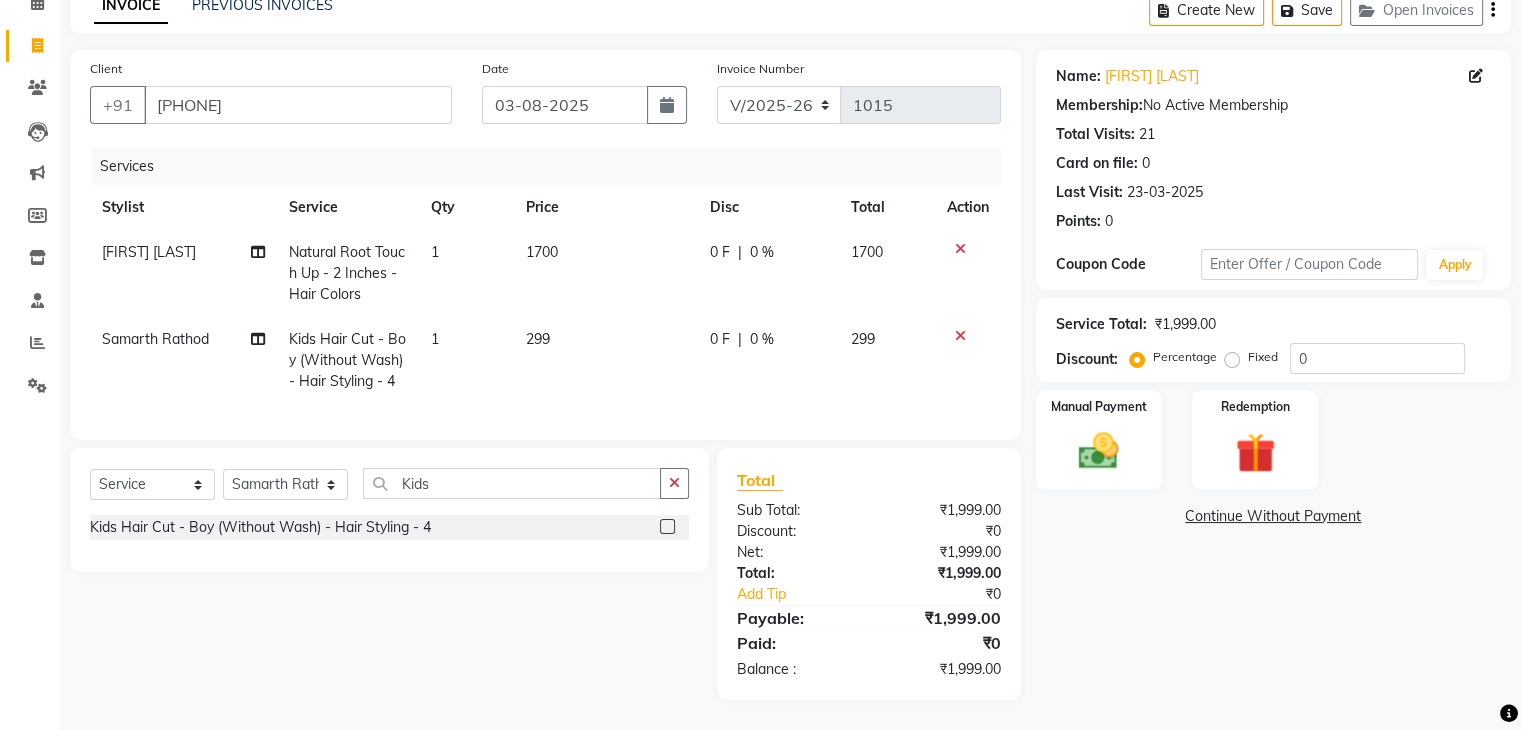 click on "0 F | 0 %" 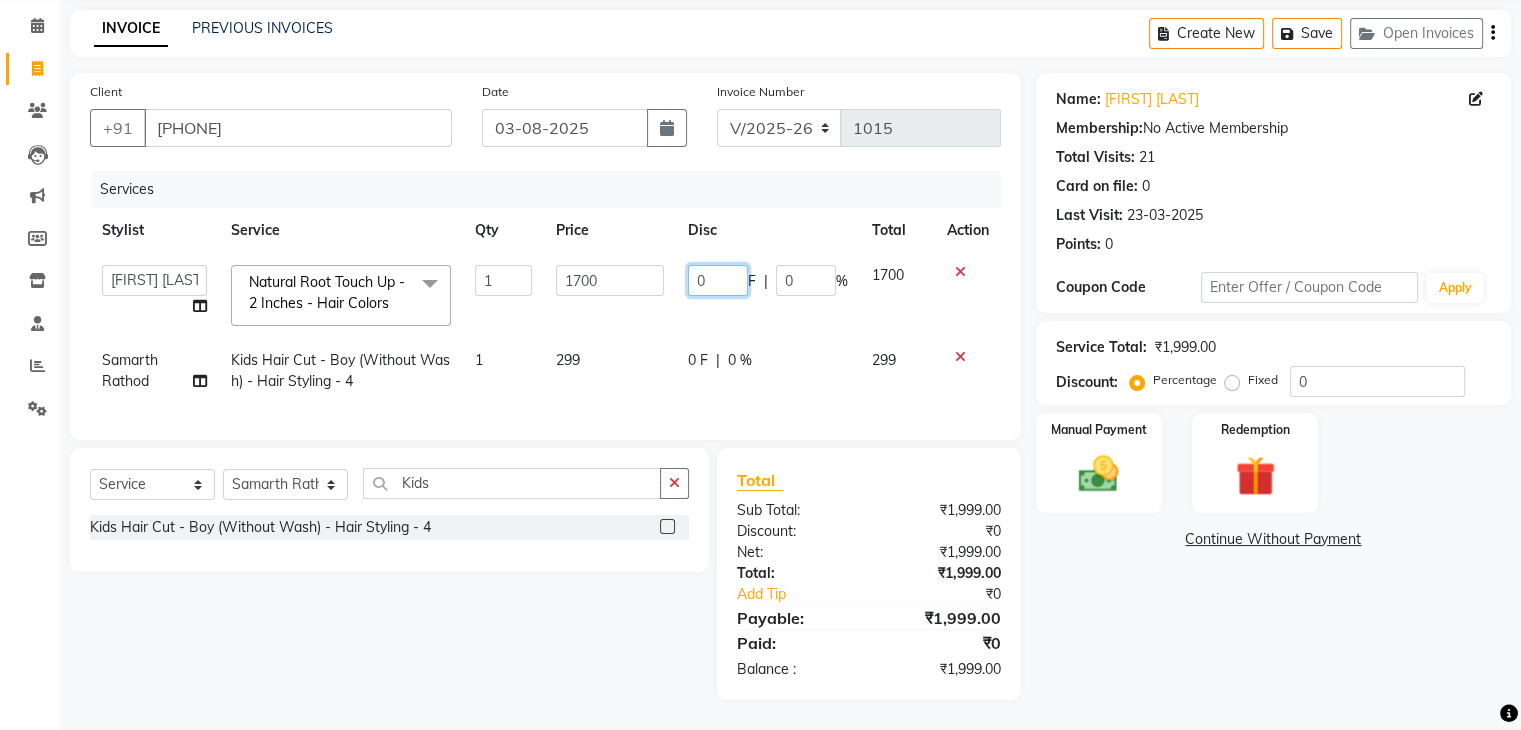 click on "0" 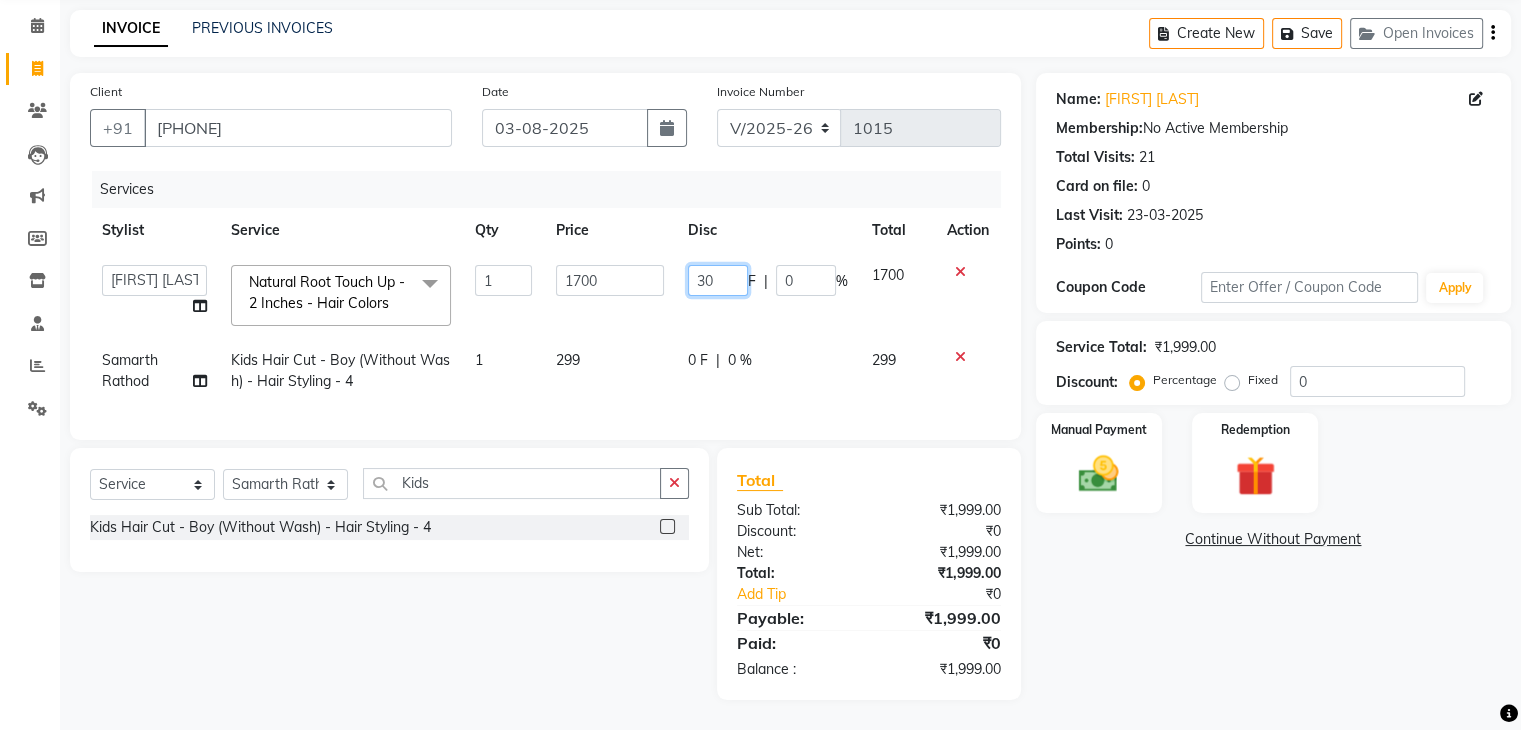 type on "300" 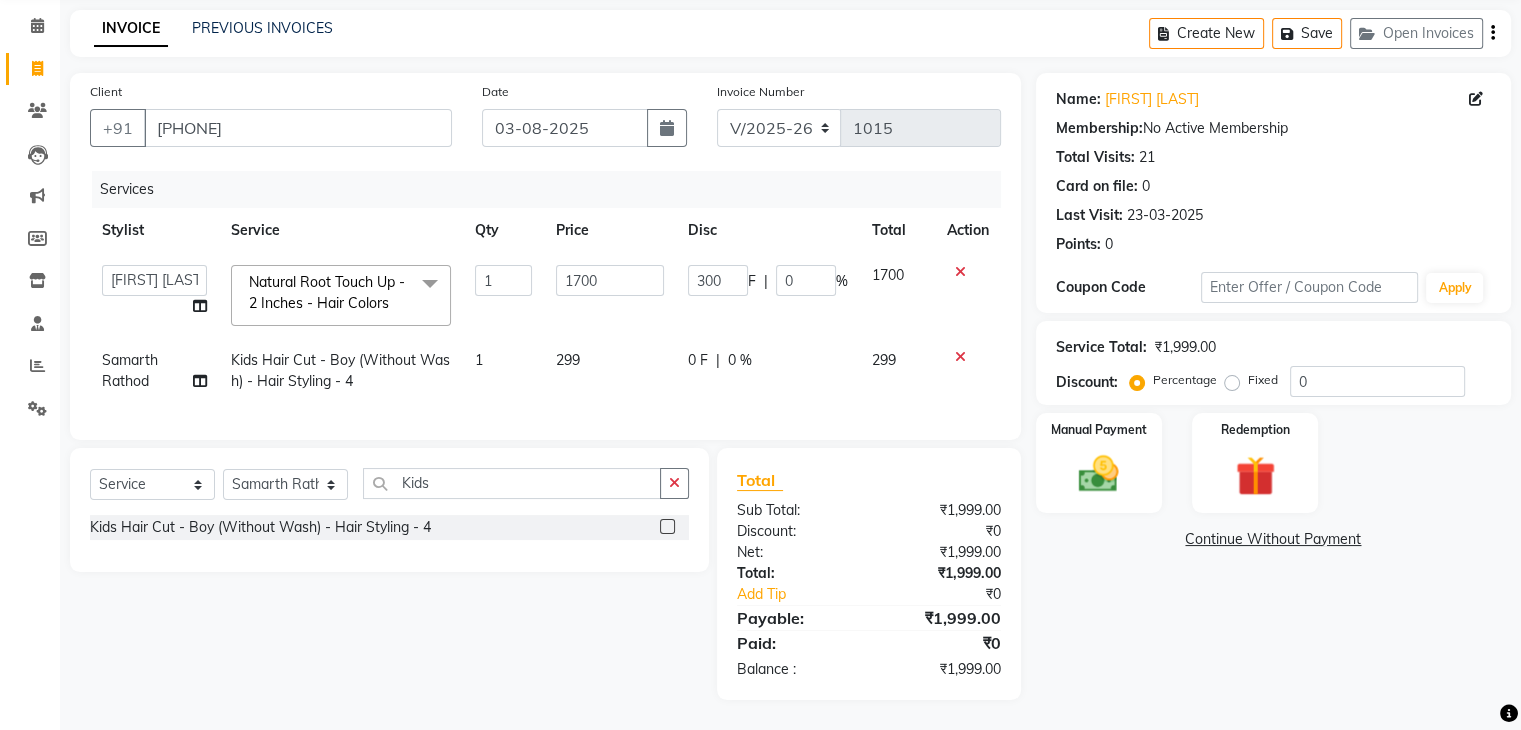 click on "[FIRST] [LAST]   [FIRST] [LAST]   [FIRST] [LAST]   [FIRST] [LAST]   [FIRST] [LAST]    [FIRST] [LAST]   Natural Root Touch Up - 2 Inches - Hair Colors  x Men's Grooming Package (Hair Cut, Beard Trim, Hair Spa & Detan) Men's Style Pro Package (Hair Cut, Hair Spa & Detan) Rica Full Waxing Package (FA,FL & UA) Tan clear Facial, Nourishing Hair Spa & Spa Pedicure  Gel Full Waxing Package (FA,FL,UA) Men's Hair Cut, Wash & Beard Styling  Hair Cut - Female (Wash & Styling) - Hair Styling  - 1 Hair Cut - Male (Wash & Styling  - Hair Styling  - 3 Hair Cut - Male (Without Wash) - Hair Styling  Kids Hair Cut - Boy (Without Wash) - Hair Styling  - 4 Beard Trim / Styling - Hair Styling  Clean Shave Fringe Hair Cut Wash & Plain Dry - Upto Neck - Hair Styling  - 5 Wash & Plain Dry - Upto Shoulder - Hair Styling  - 6 Wash & Plain Dry - Upto Mid Back - Hair Styling  - 7 Wash & Plain Dry - Upto Waist  - Hair Styling  - 8 Wash & Blow Dry - Upto Neck - Hair Styling  - 9 Blow Dry - Upto Mid Back - Hair Styling  Hair Do" 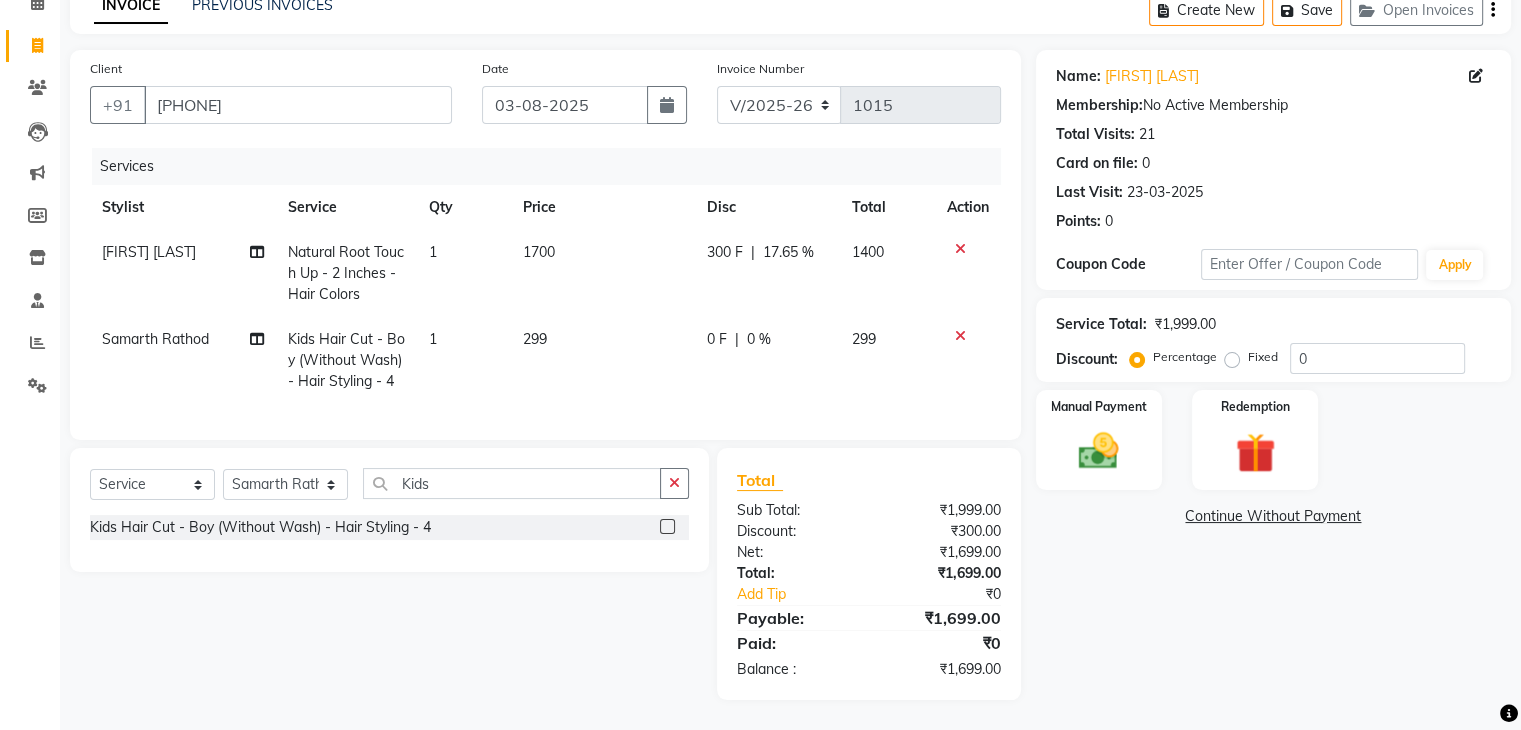 scroll, scrollTop: 116, scrollLeft: 0, axis: vertical 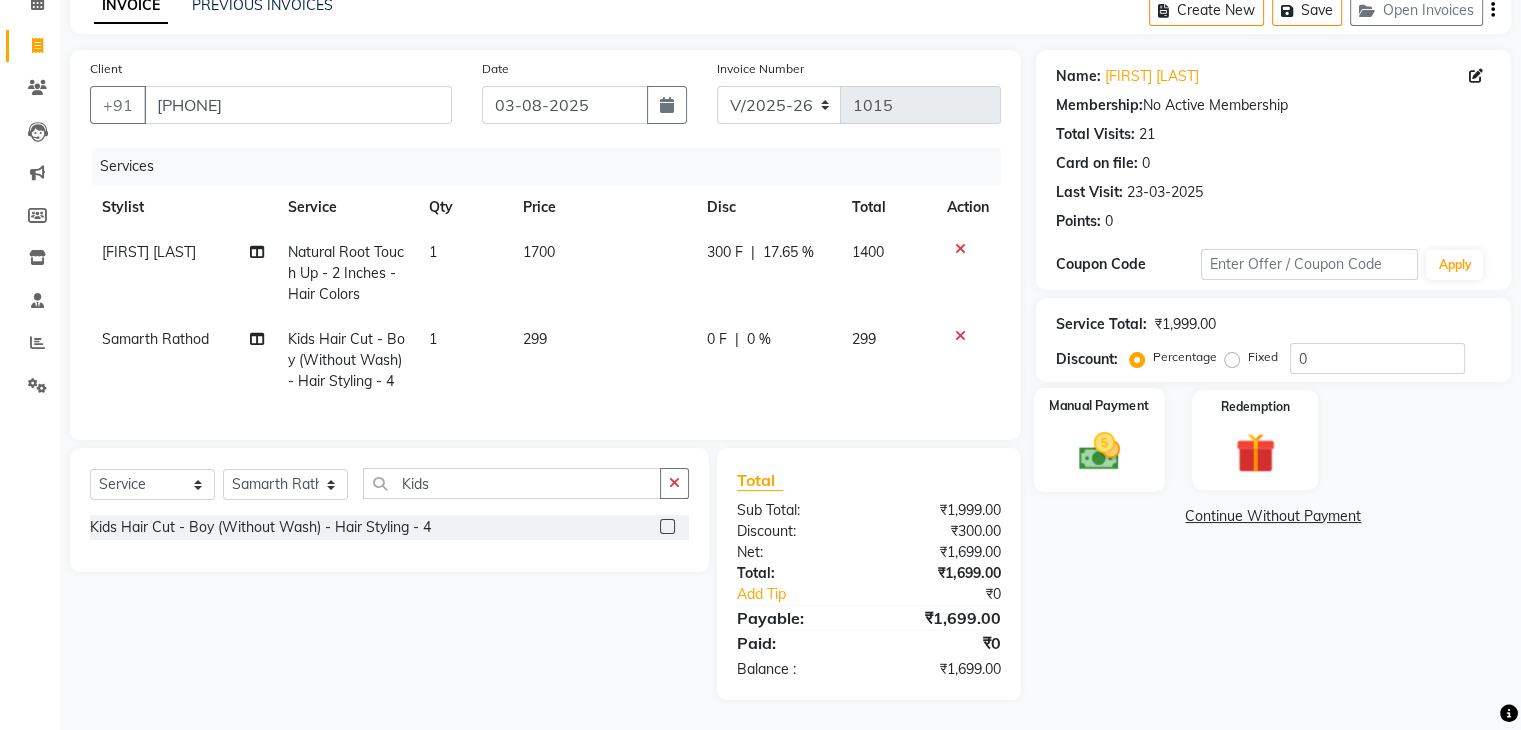 click 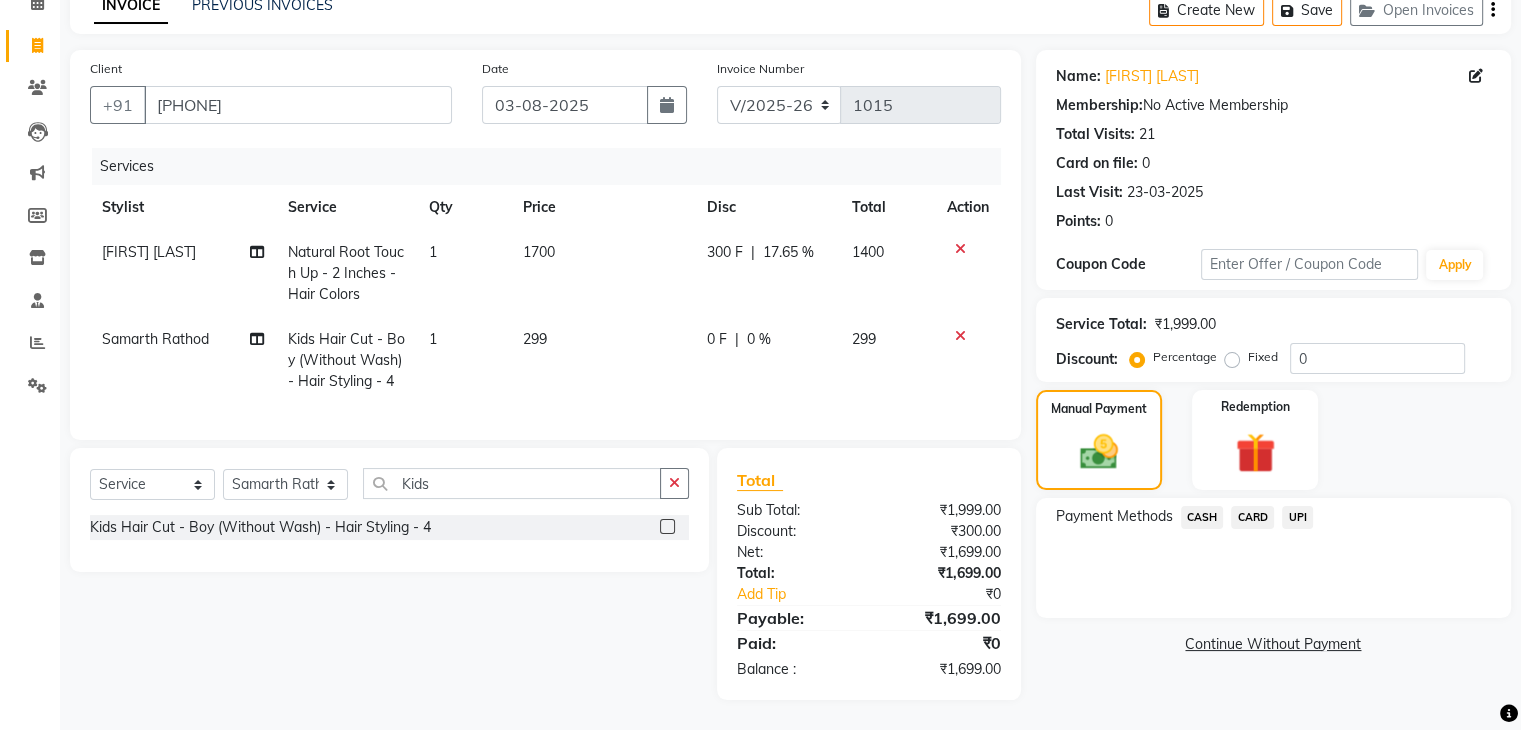 click on "CARD" 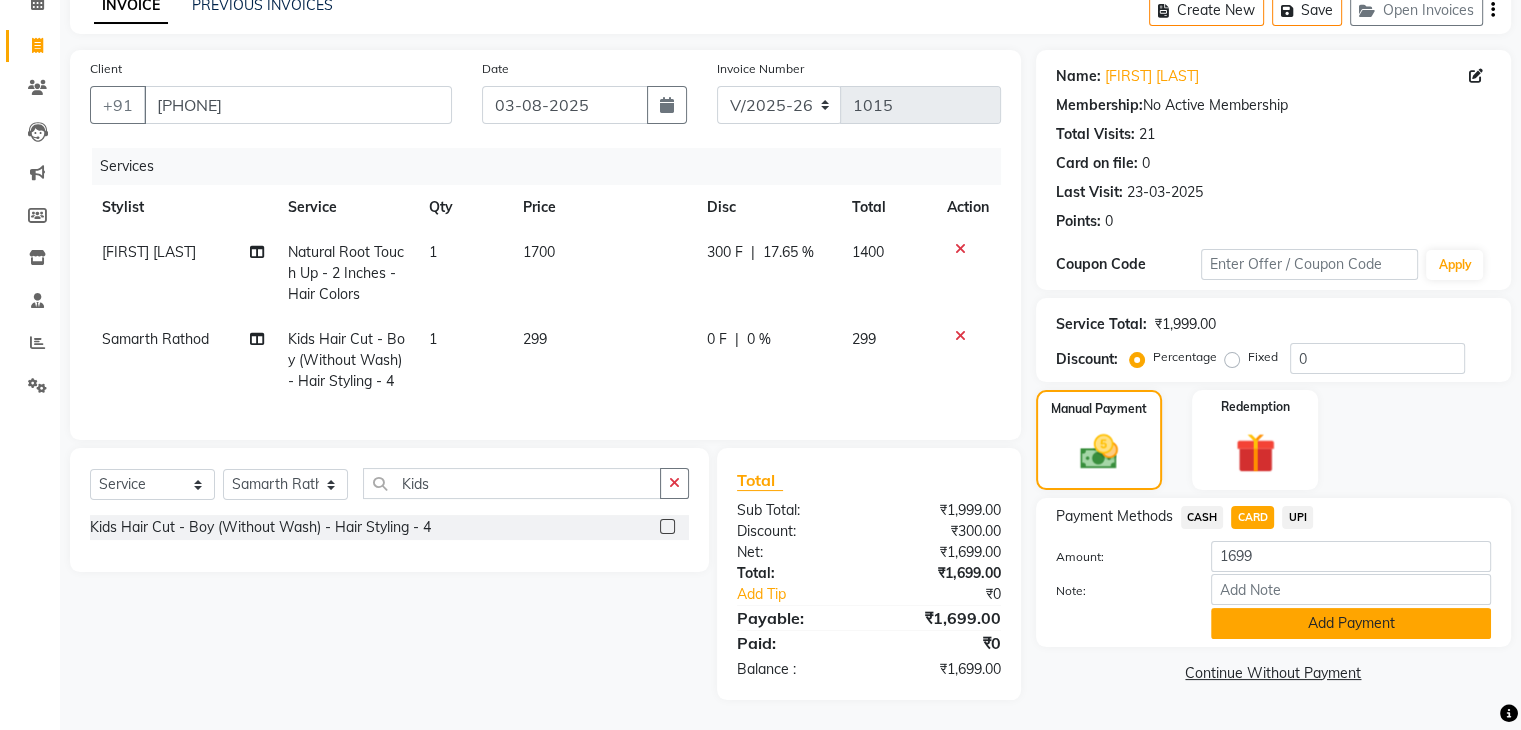 click on "Add Payment" 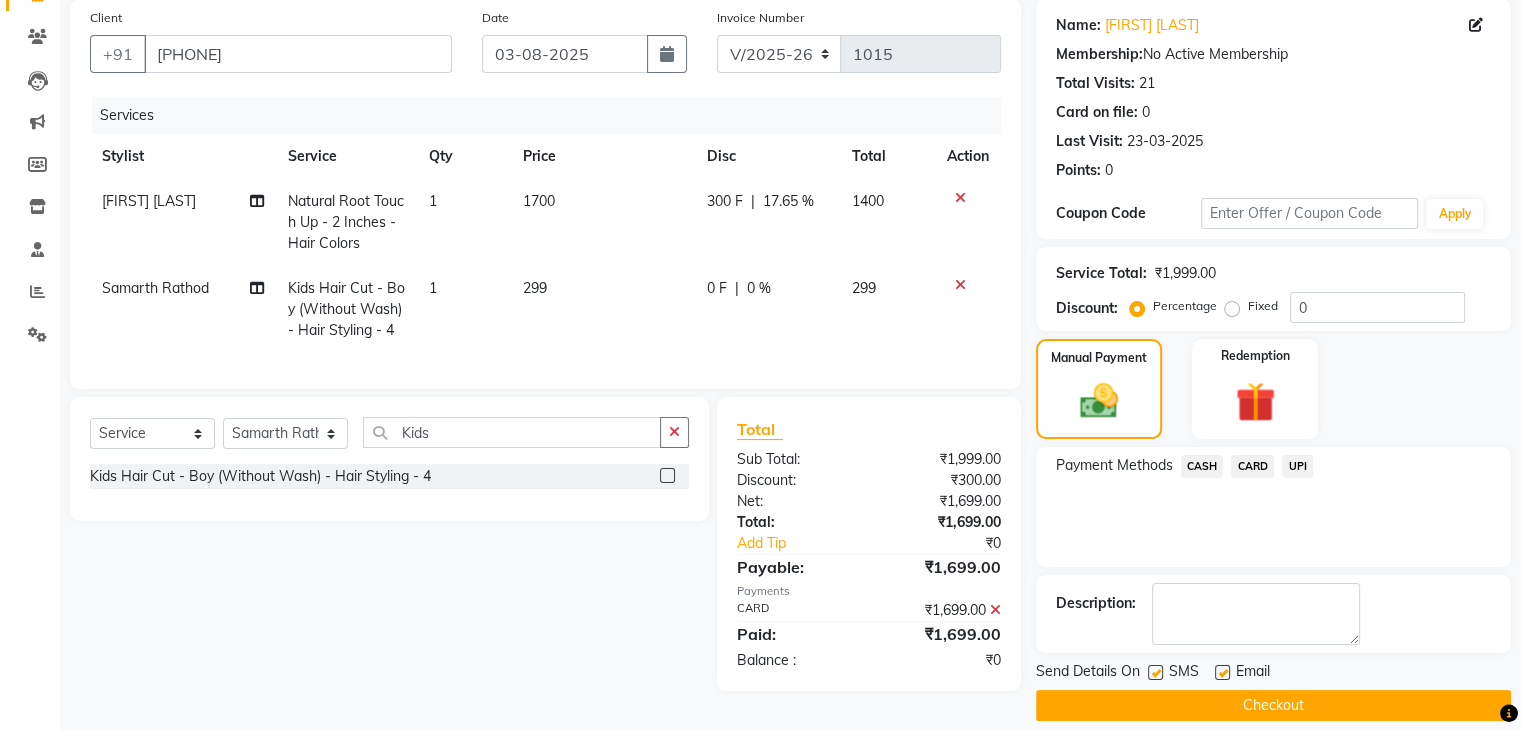 scroll, scrollTop: 171, scrollLeft: 0, axis: vertical 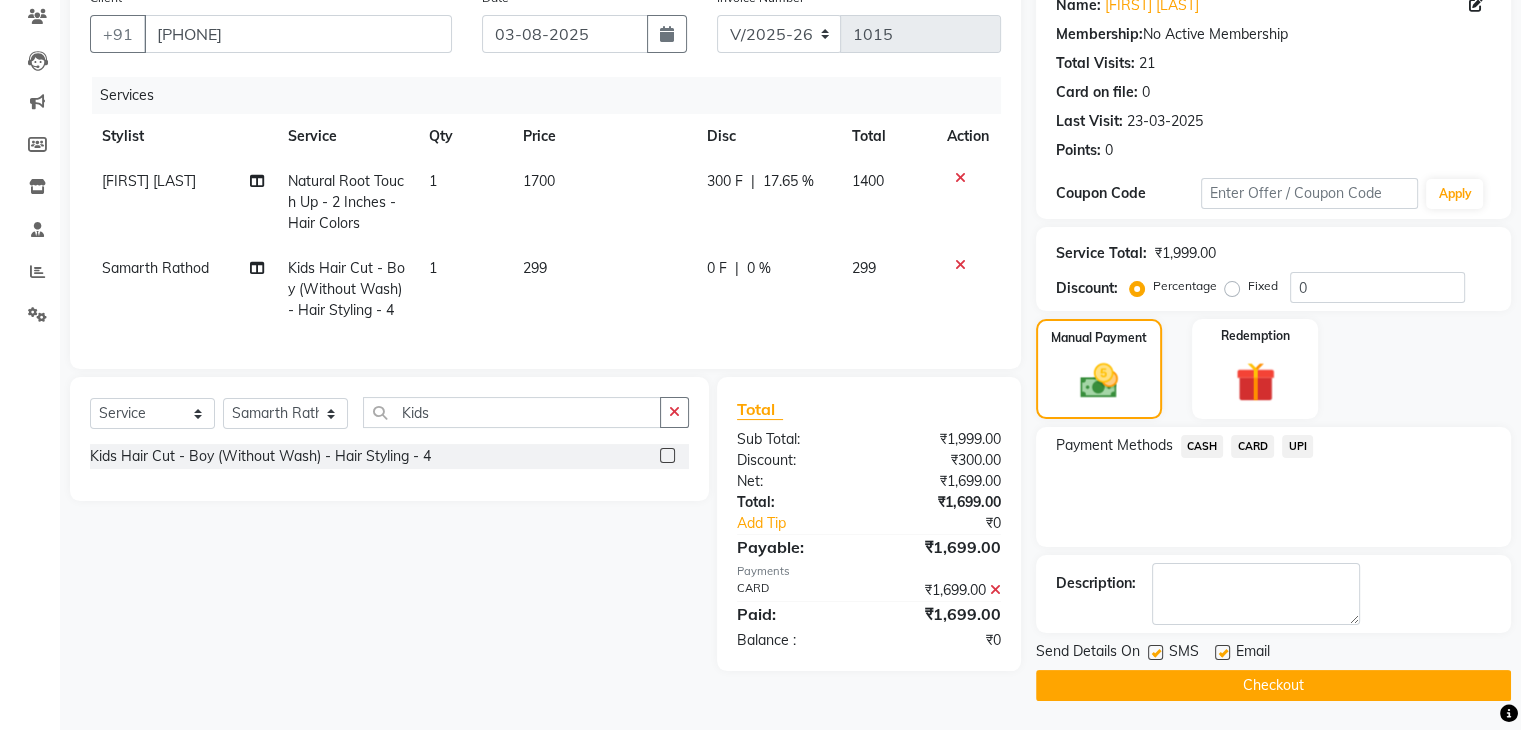 click on "Checkout" 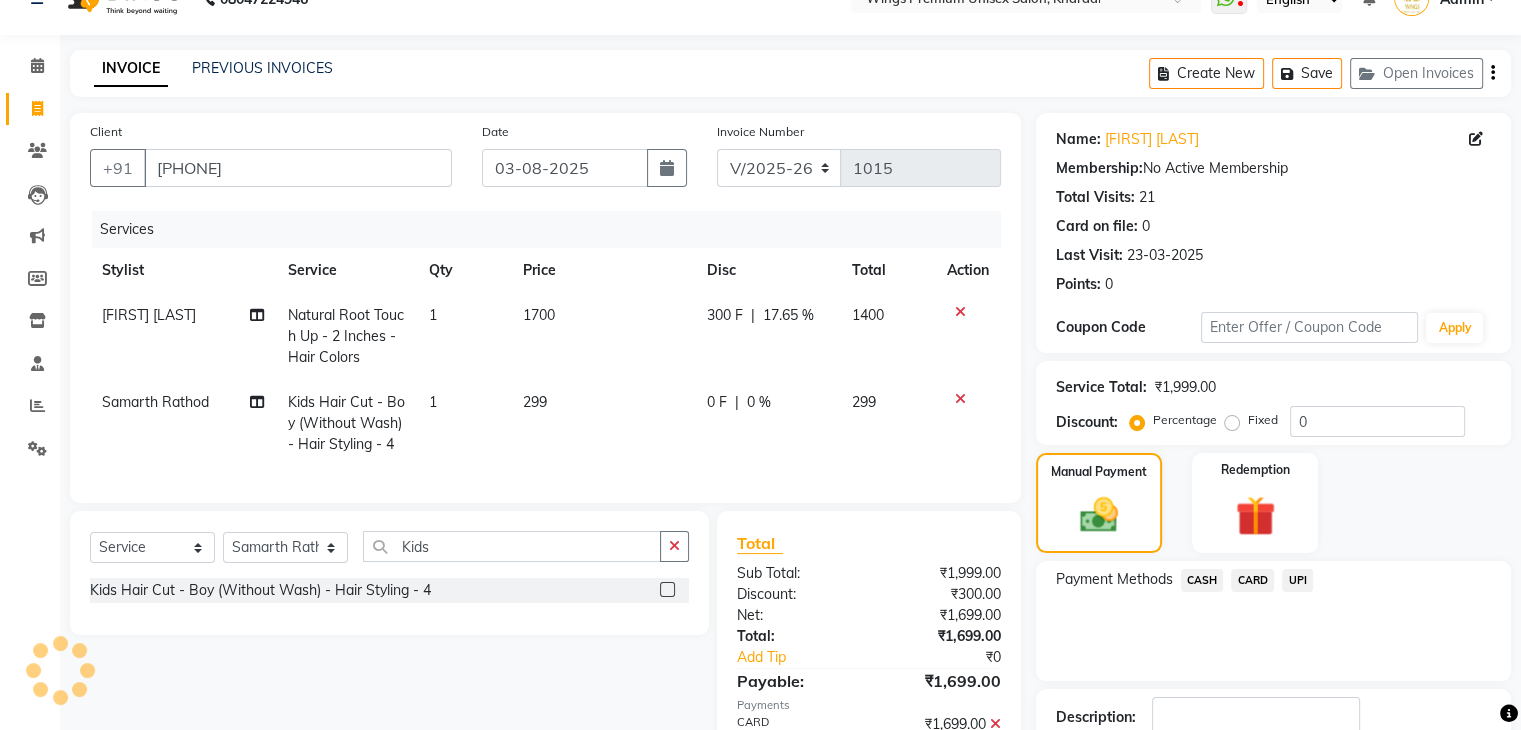 scroll, scrollTop: 0, scrollLeft: 0, axis: both 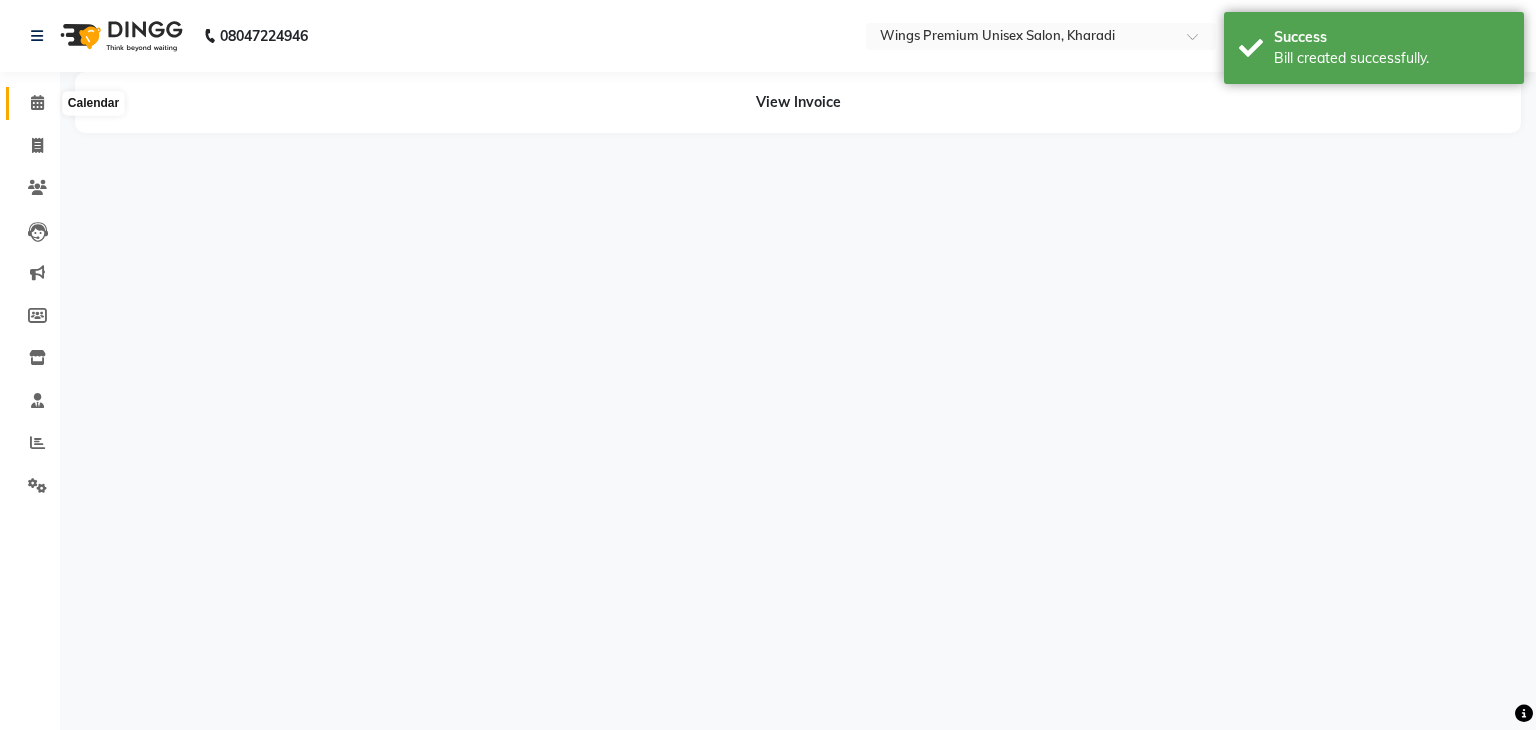 click 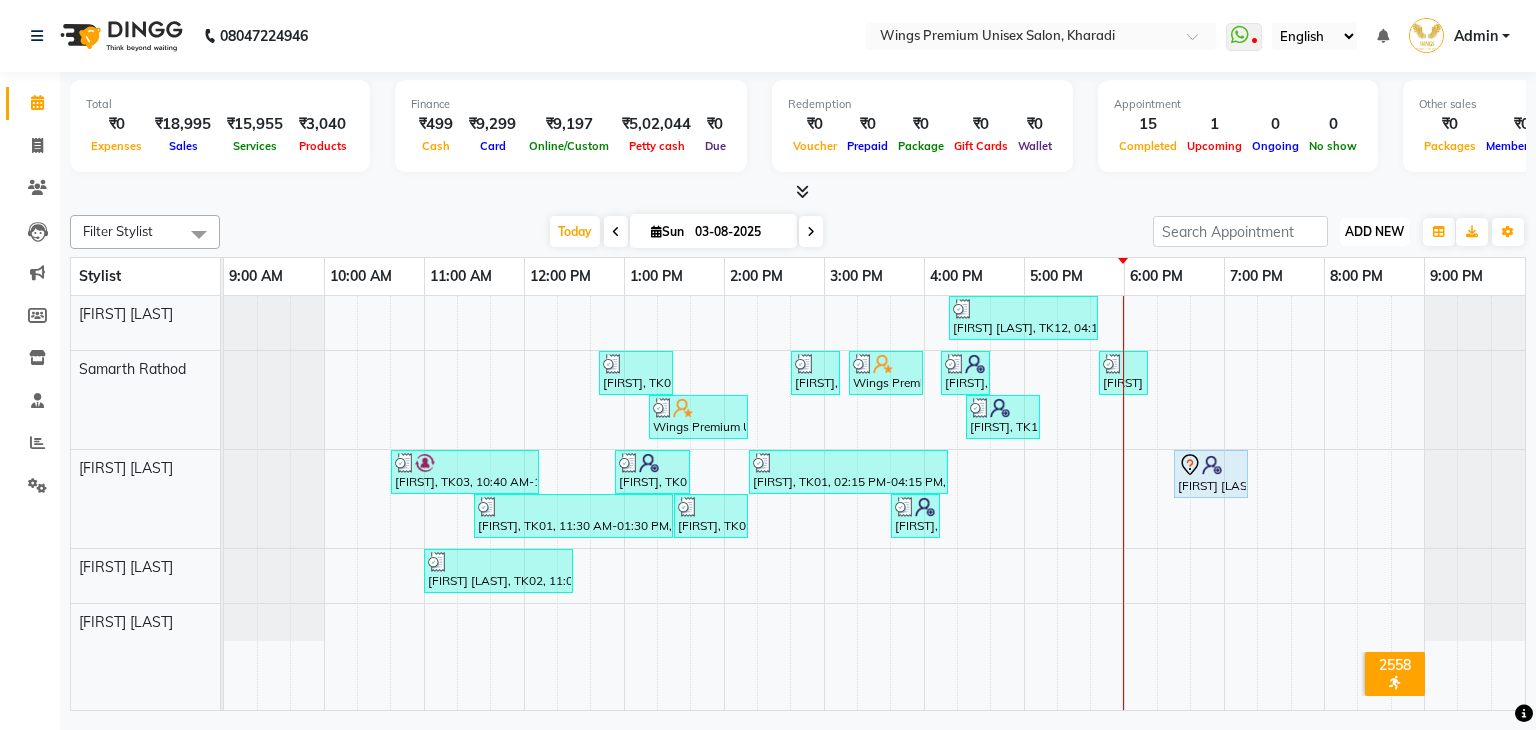 click on "ADD NEW Toggle Dropdown" at bounding box center (1374, 232) 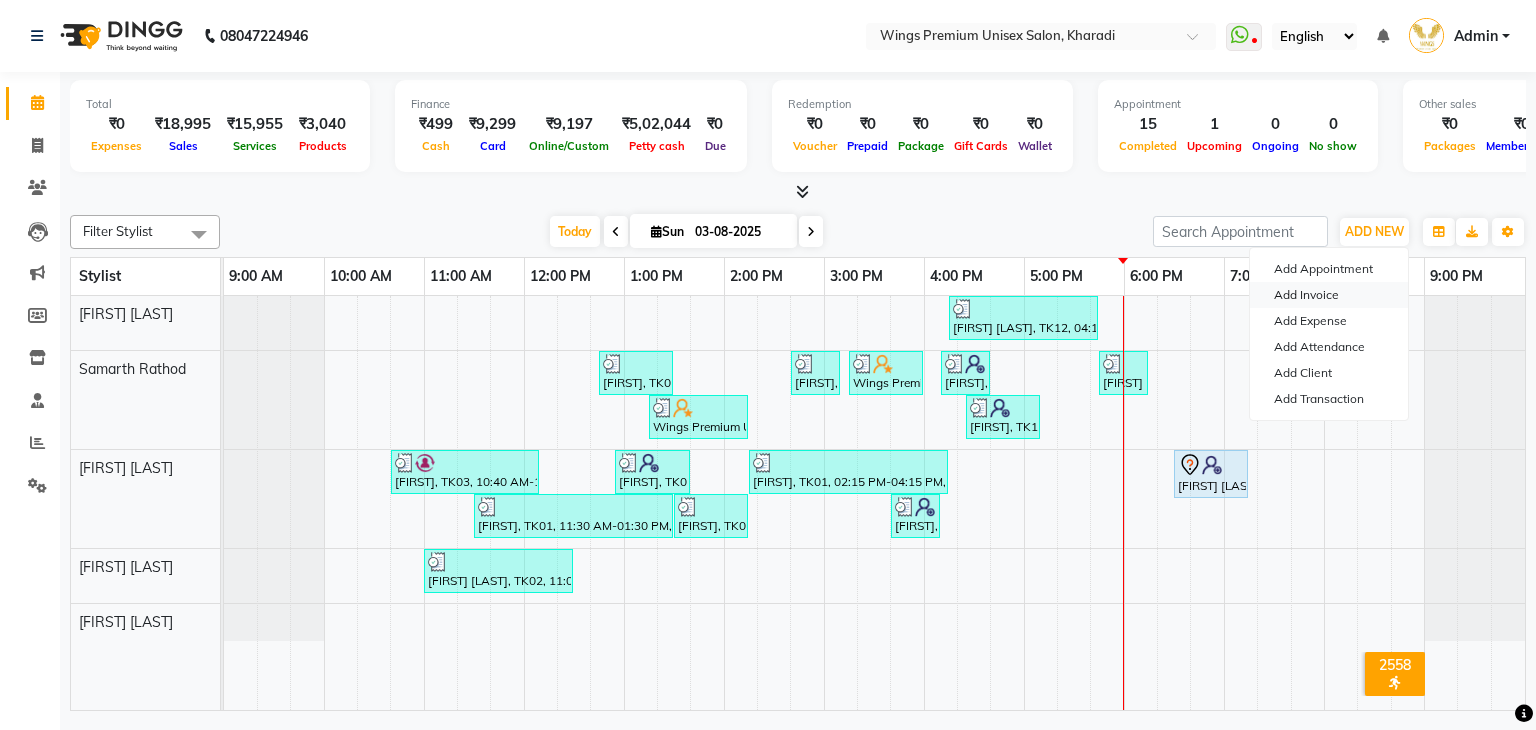 click on "Add Invoice" at bounding box center [1329, 295] 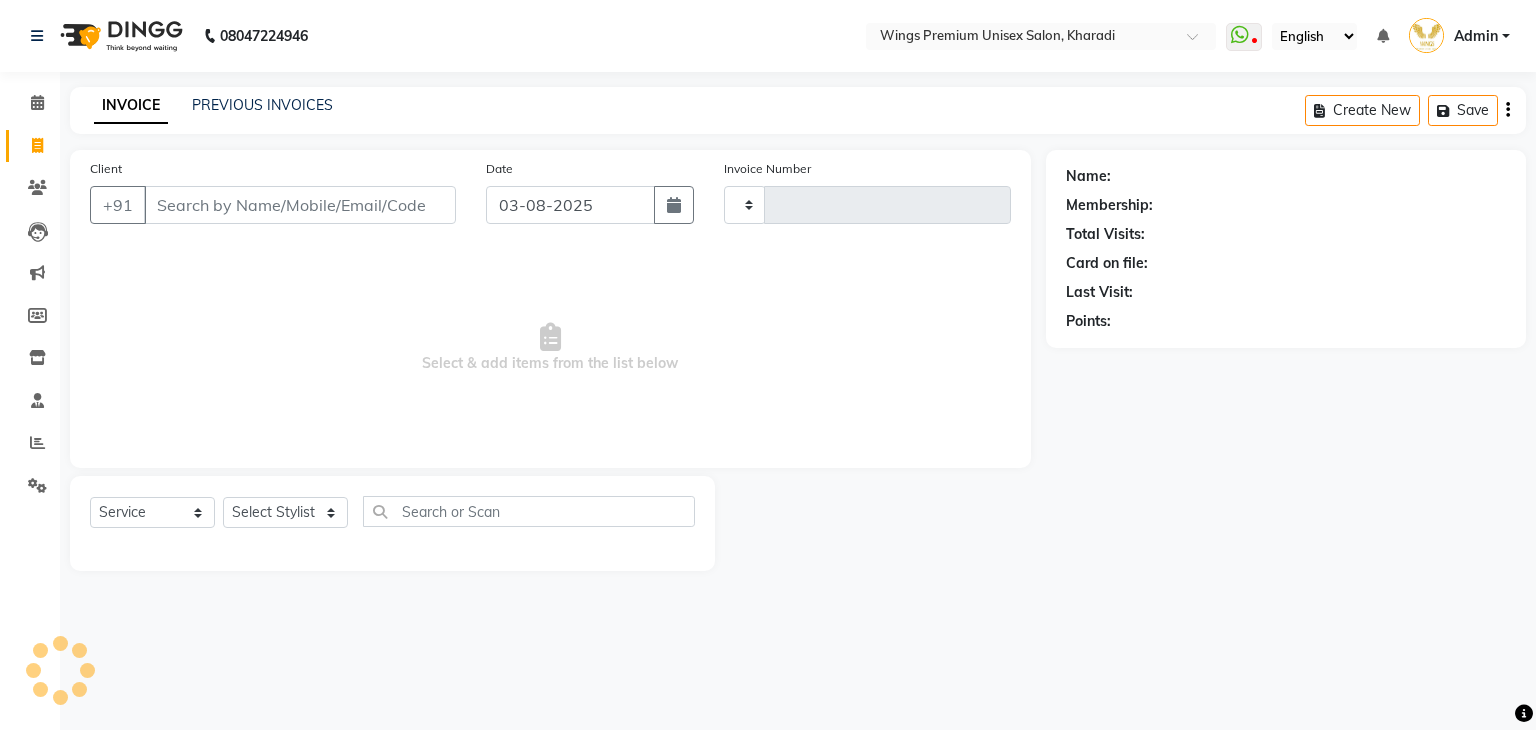 type on "1016" 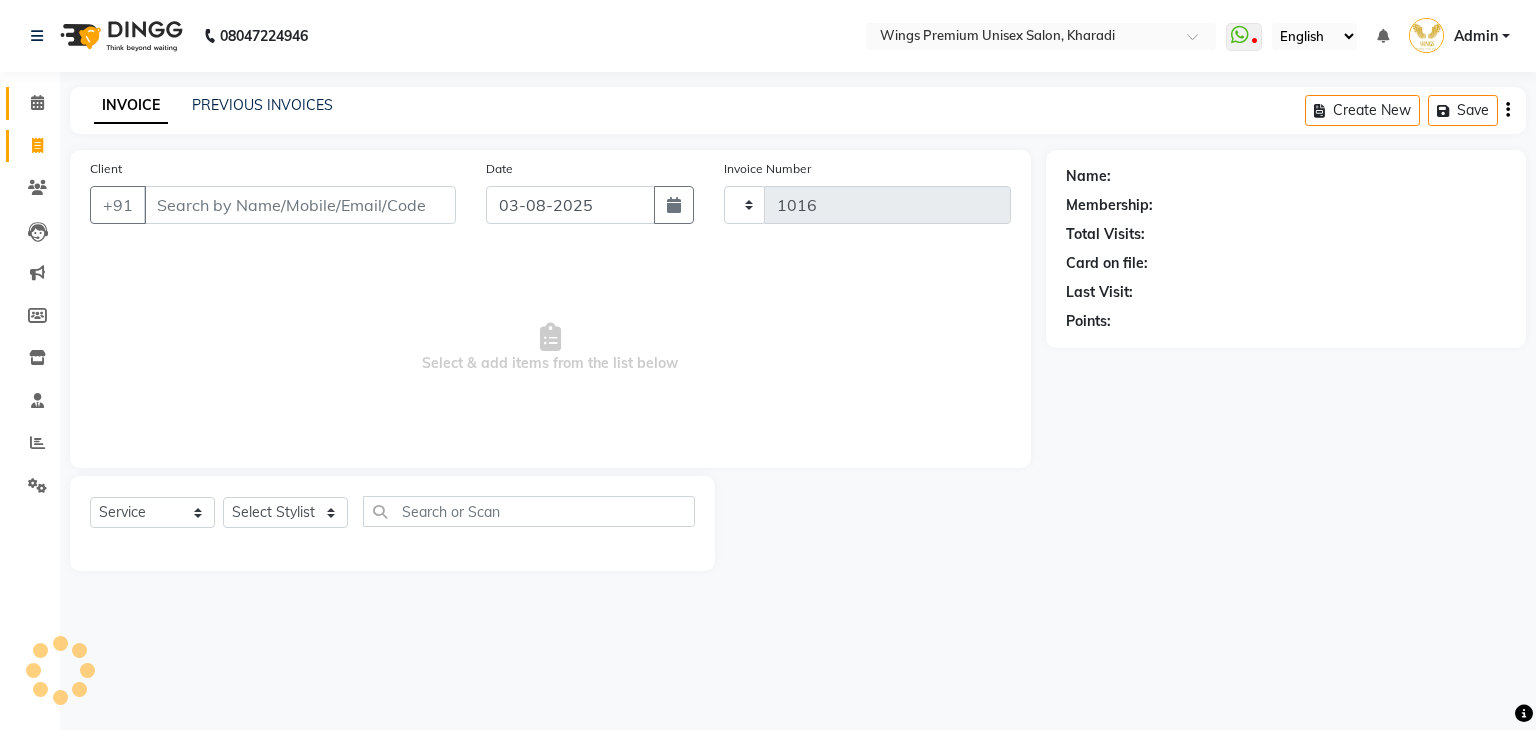 select on "674" 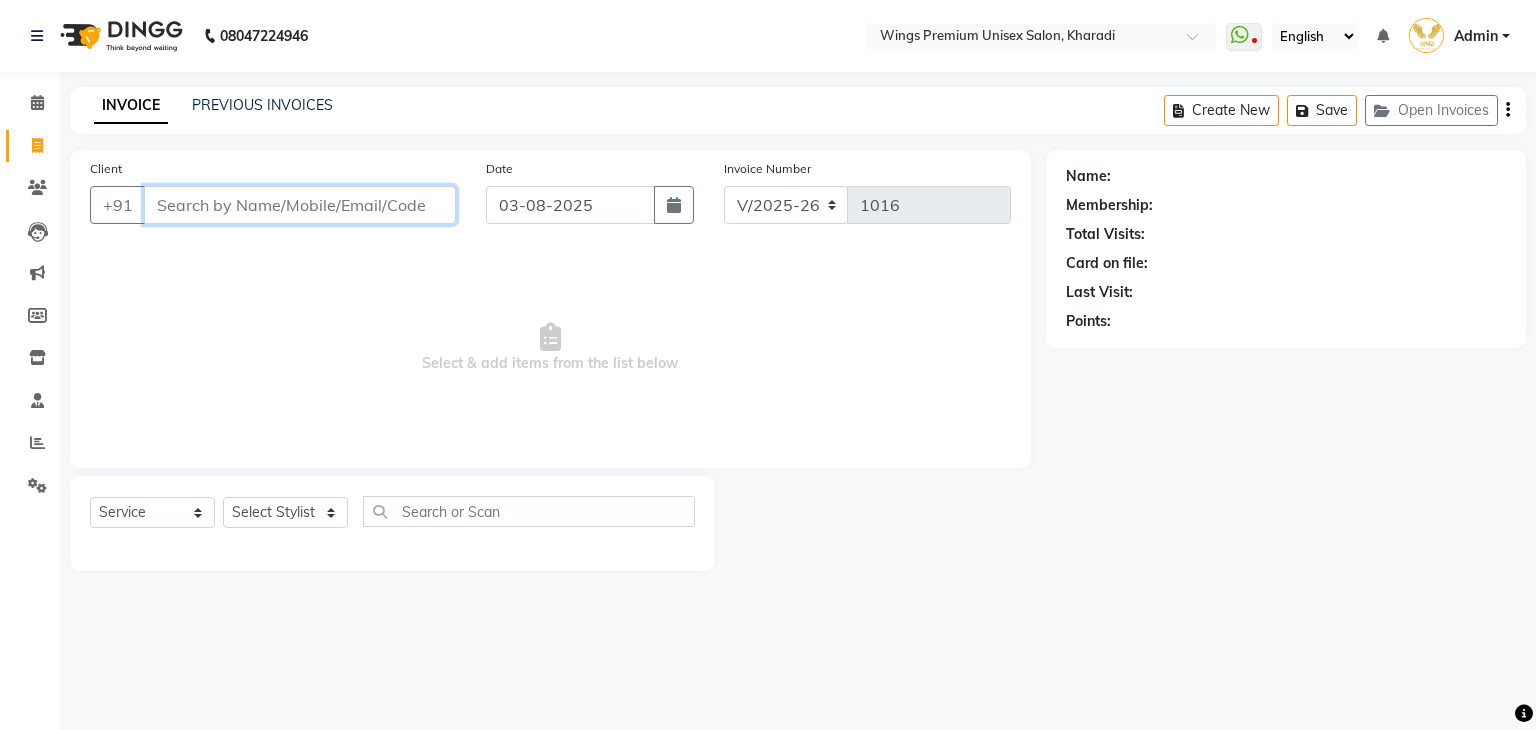 click on "Client" at bounding box center [300, 205] 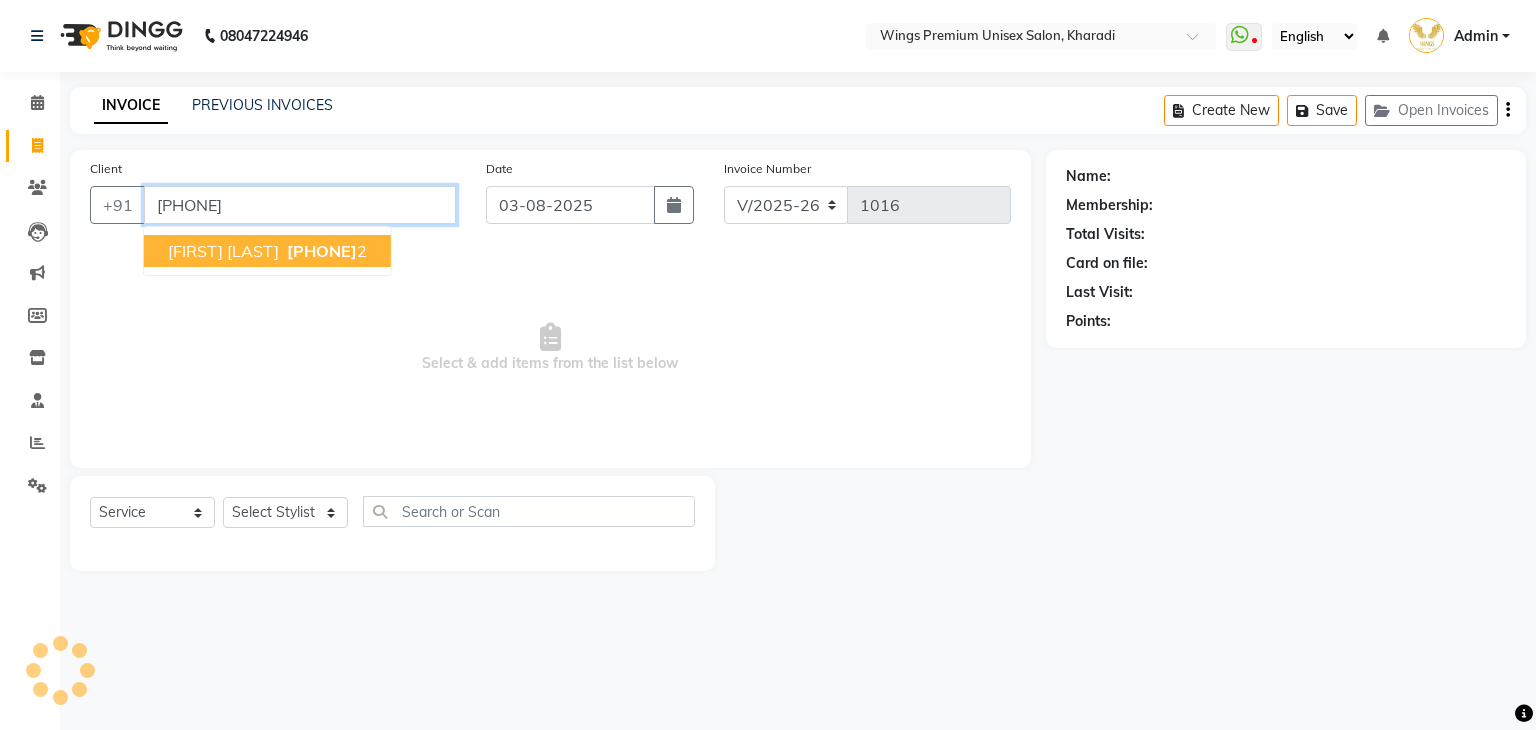 type on "[PHONE]" 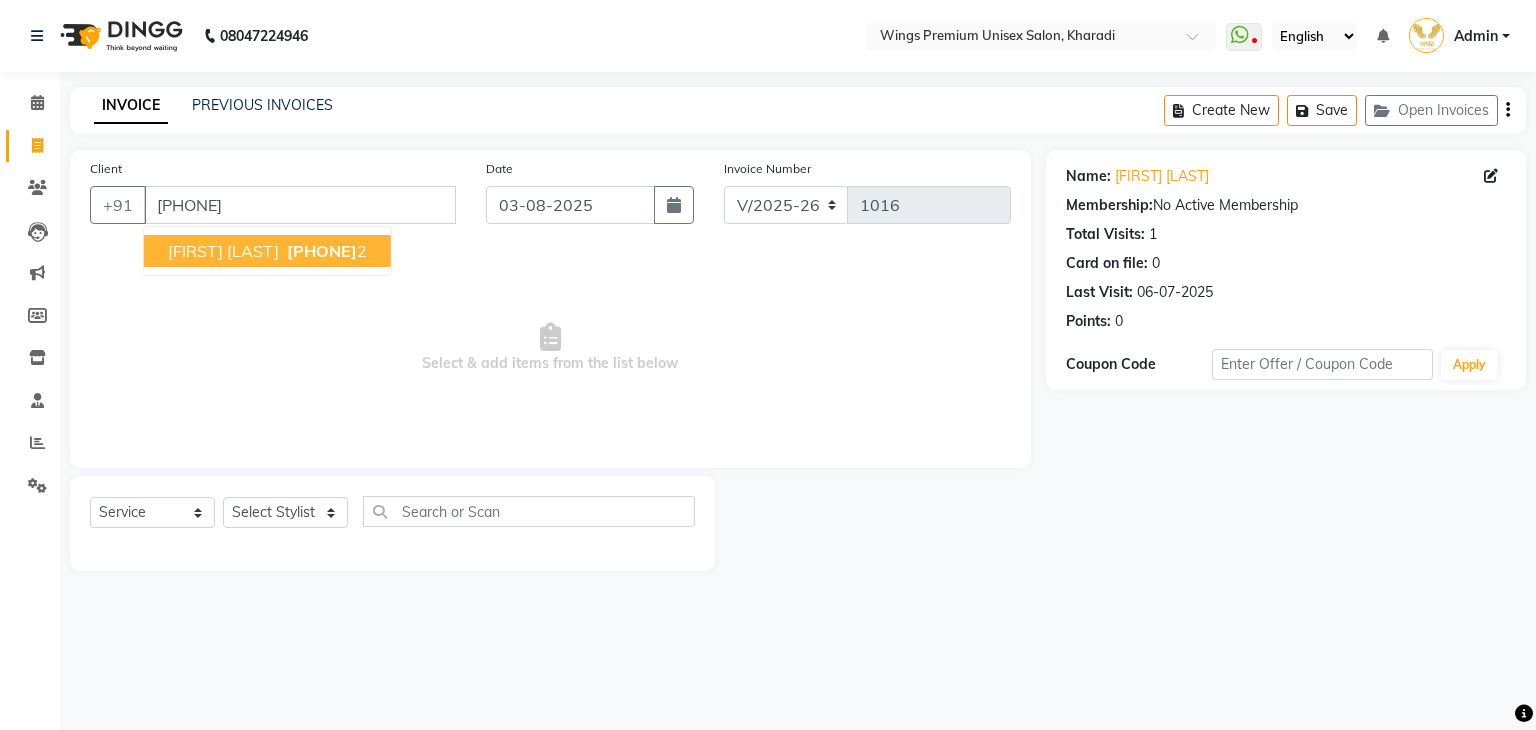 click on "[PHONE]" at bounding box center [322, 251] 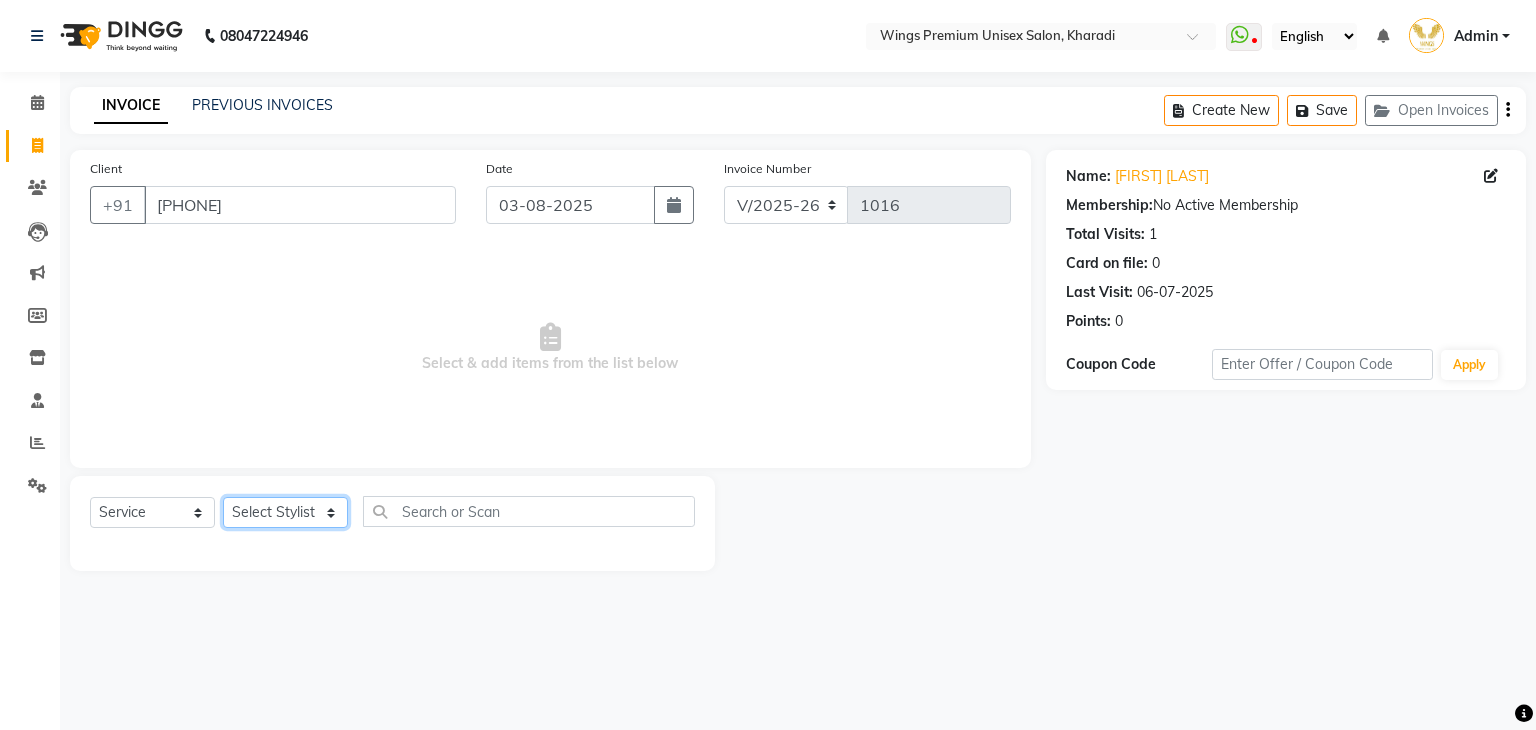click on "Select Stylist [FIRST] [LAST] [FIRST] [LAST] [FIRST] [LAST] [FIRST] [LAST] [FIRST] [LAST] [FIRST] [LAST]" 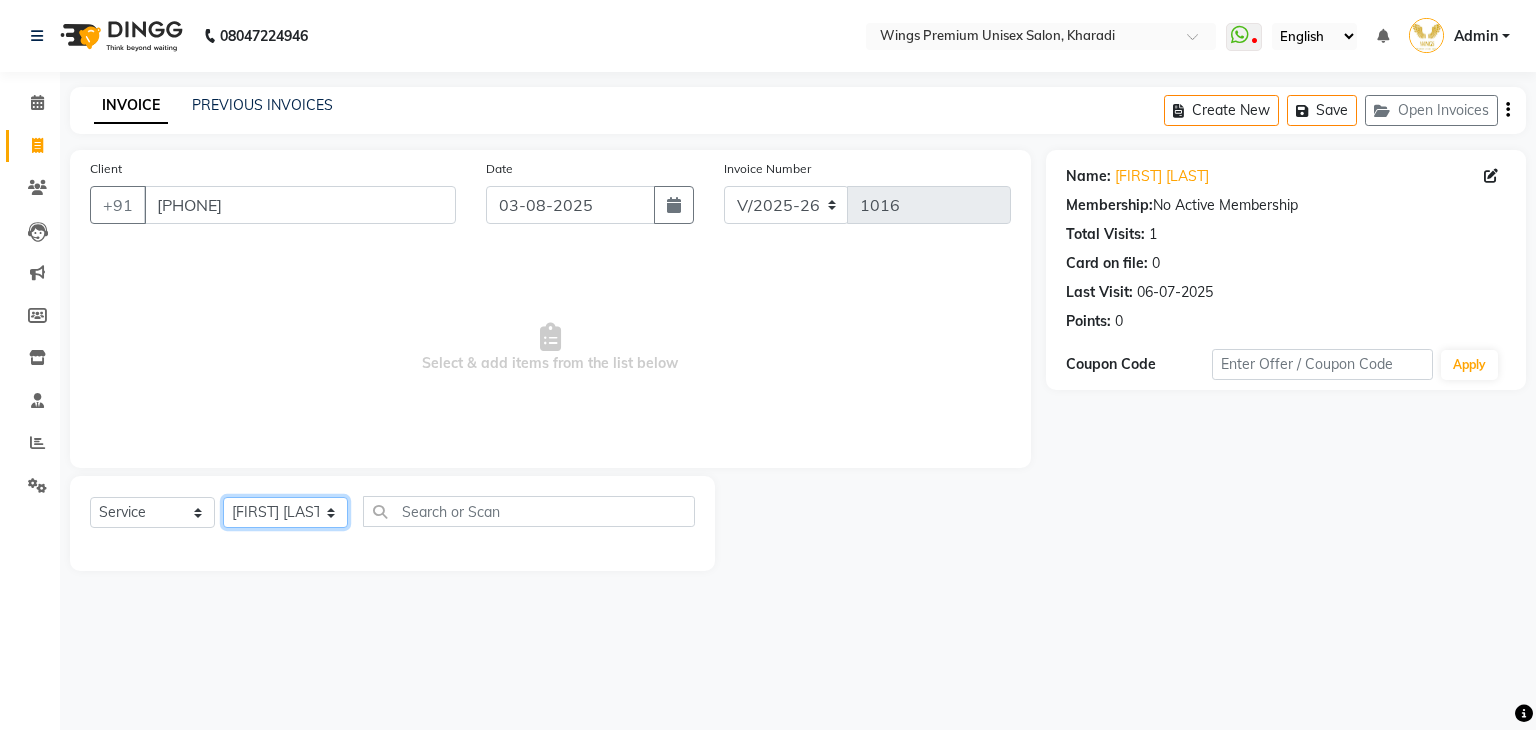click on "Select Stylist [FIRST] [LAST] [FIRST] [LAST] [FIRST] [LAST] [FIRST] [LAST] [FIRST] [LAST] [FIRST] [LAST]" 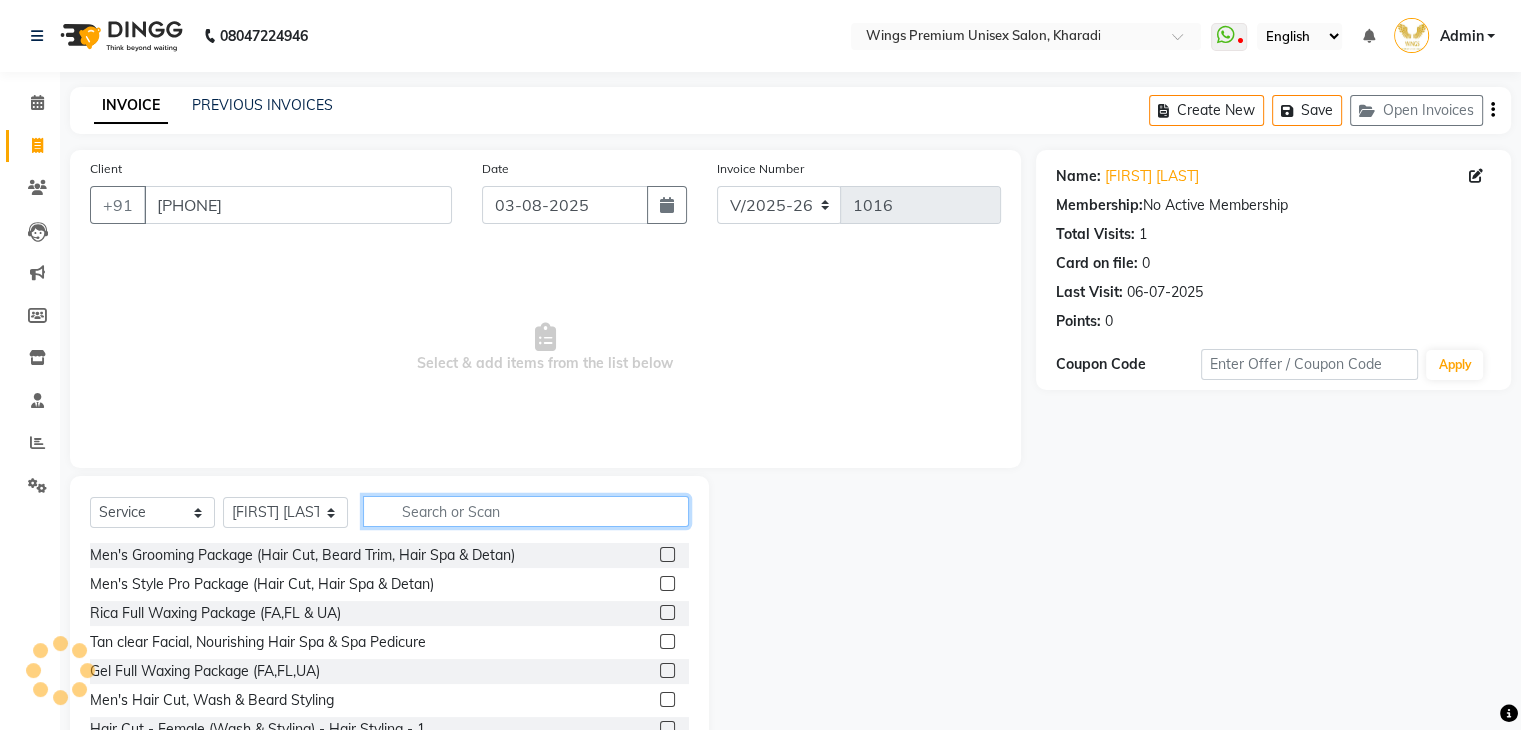 click 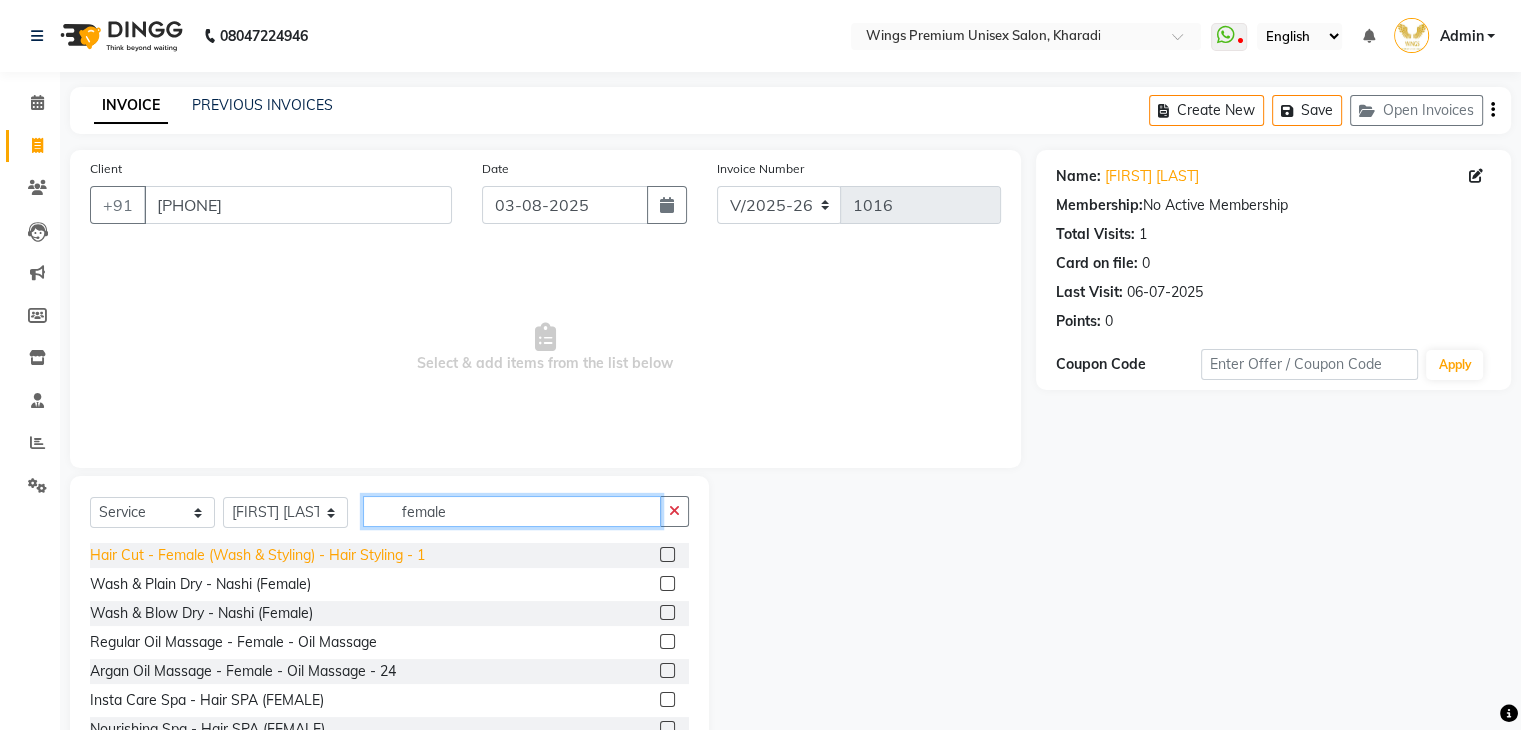type on "female" 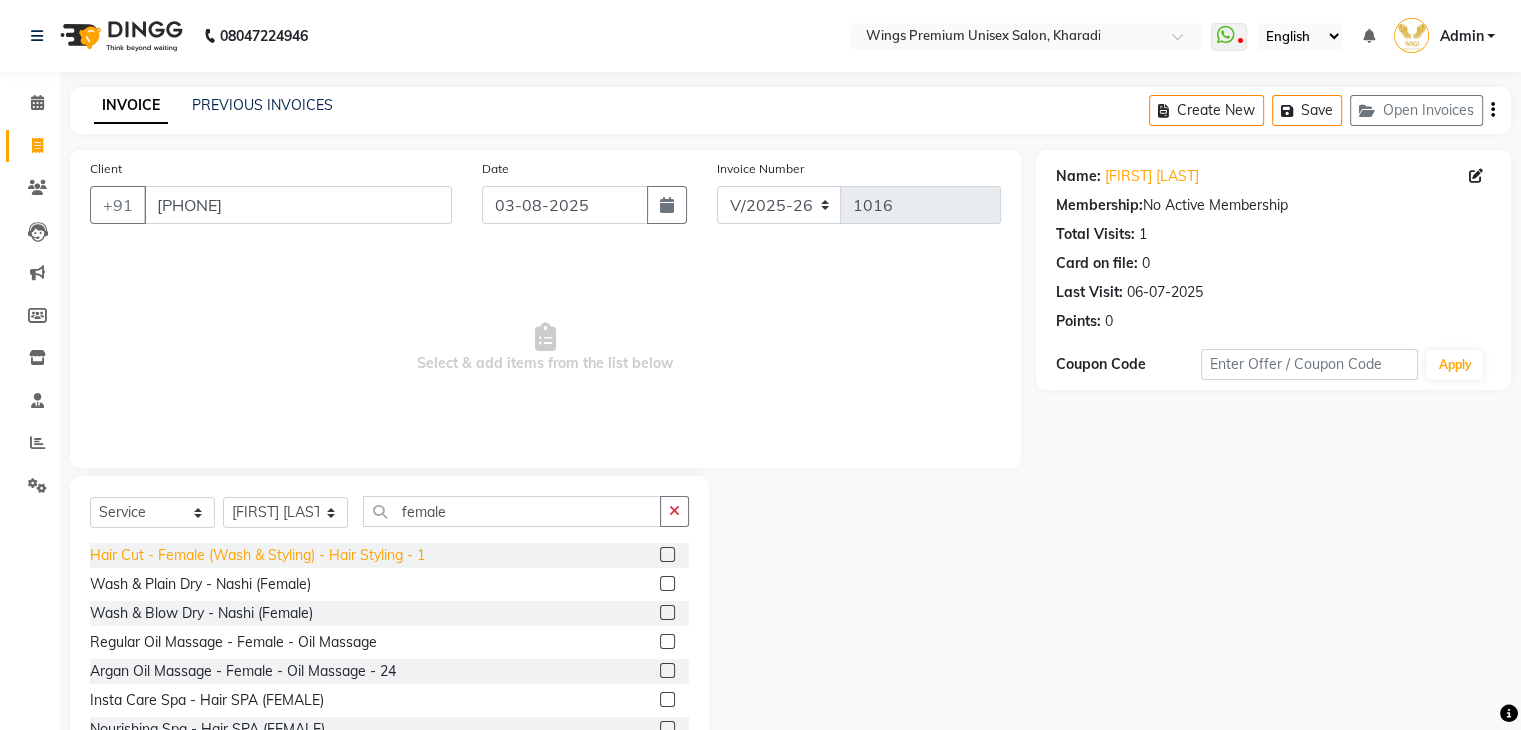 click on "Hair Cut - Female (Wash & Styling) - Hair Styling  - 1" 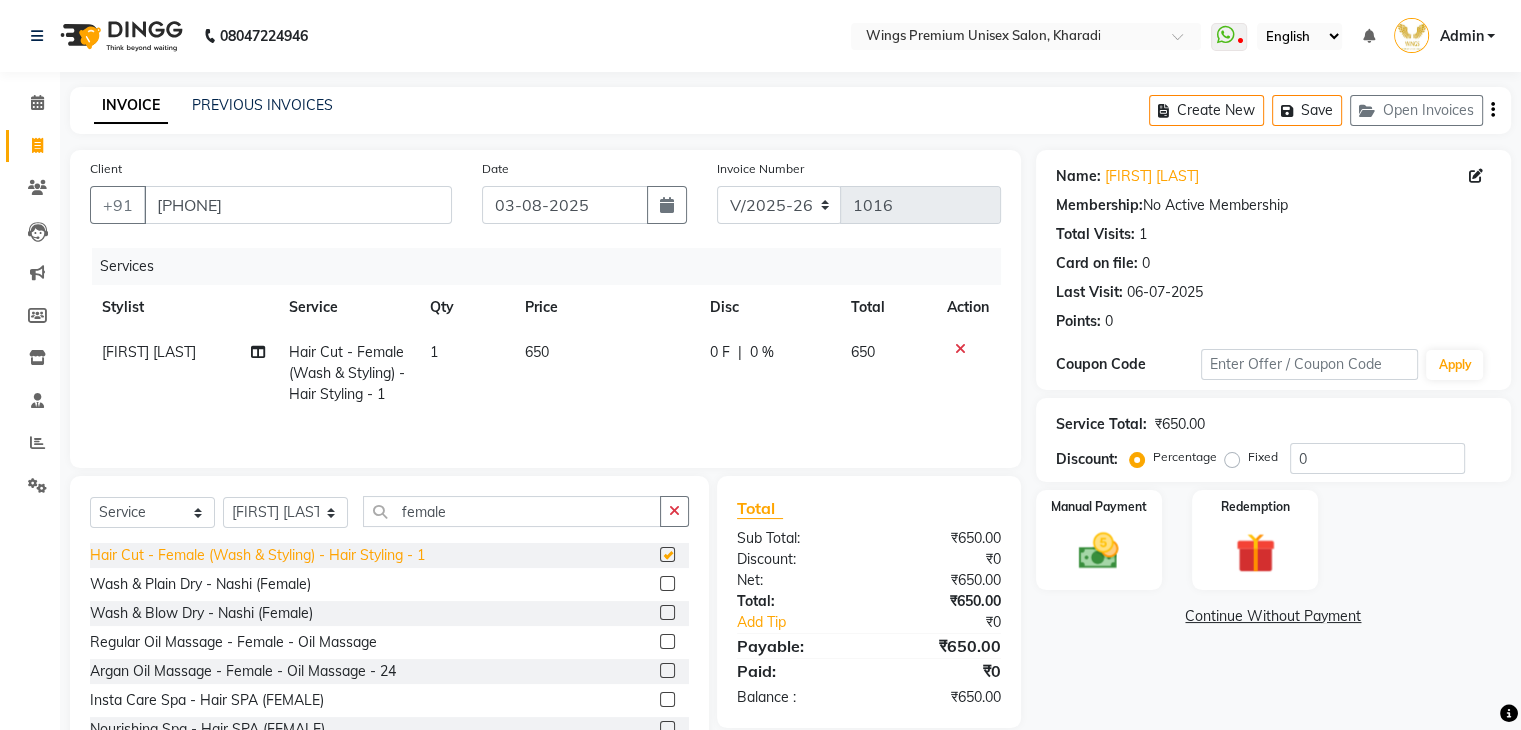 checkbox on "false" 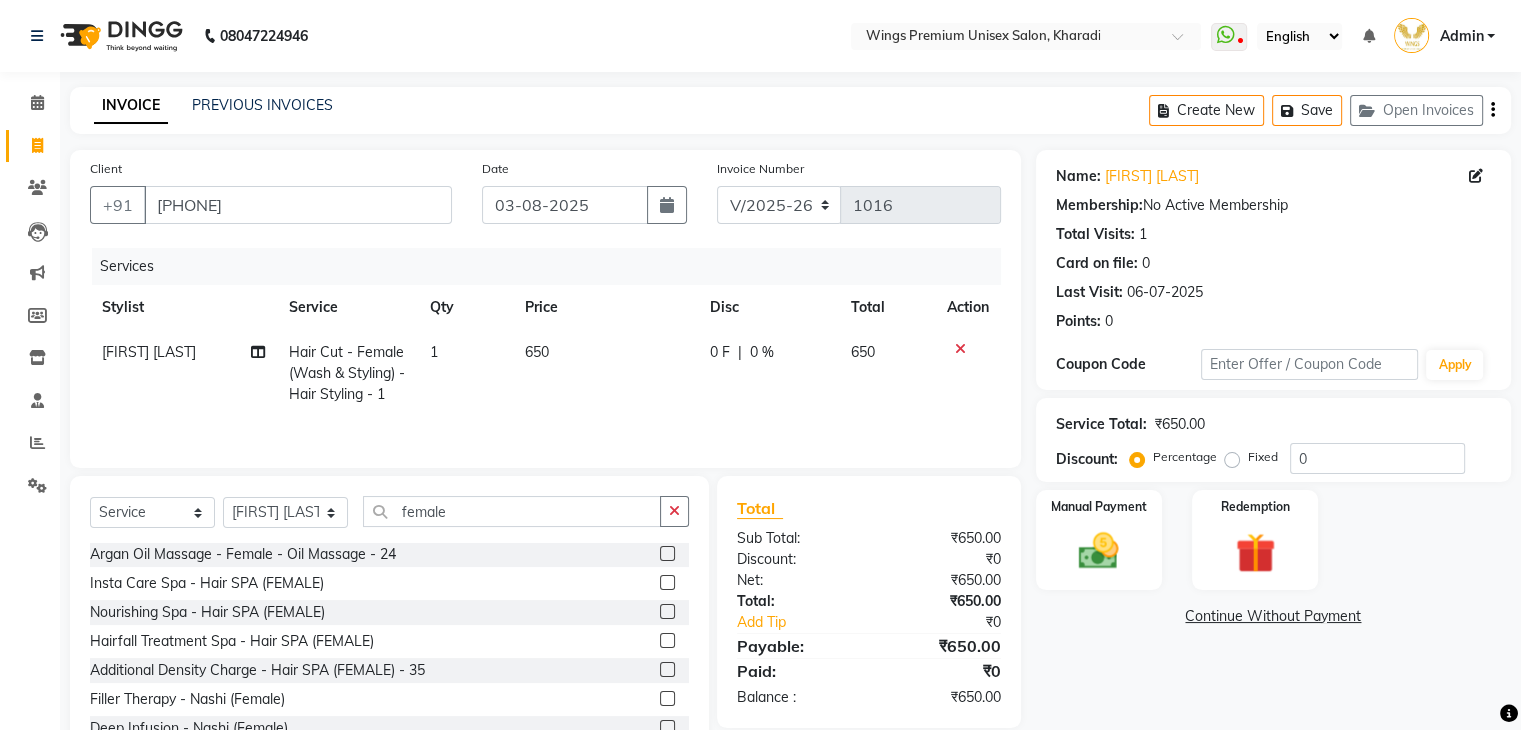 scroll, scrollTop: 292, scrollLeft: 0, axis: vertical 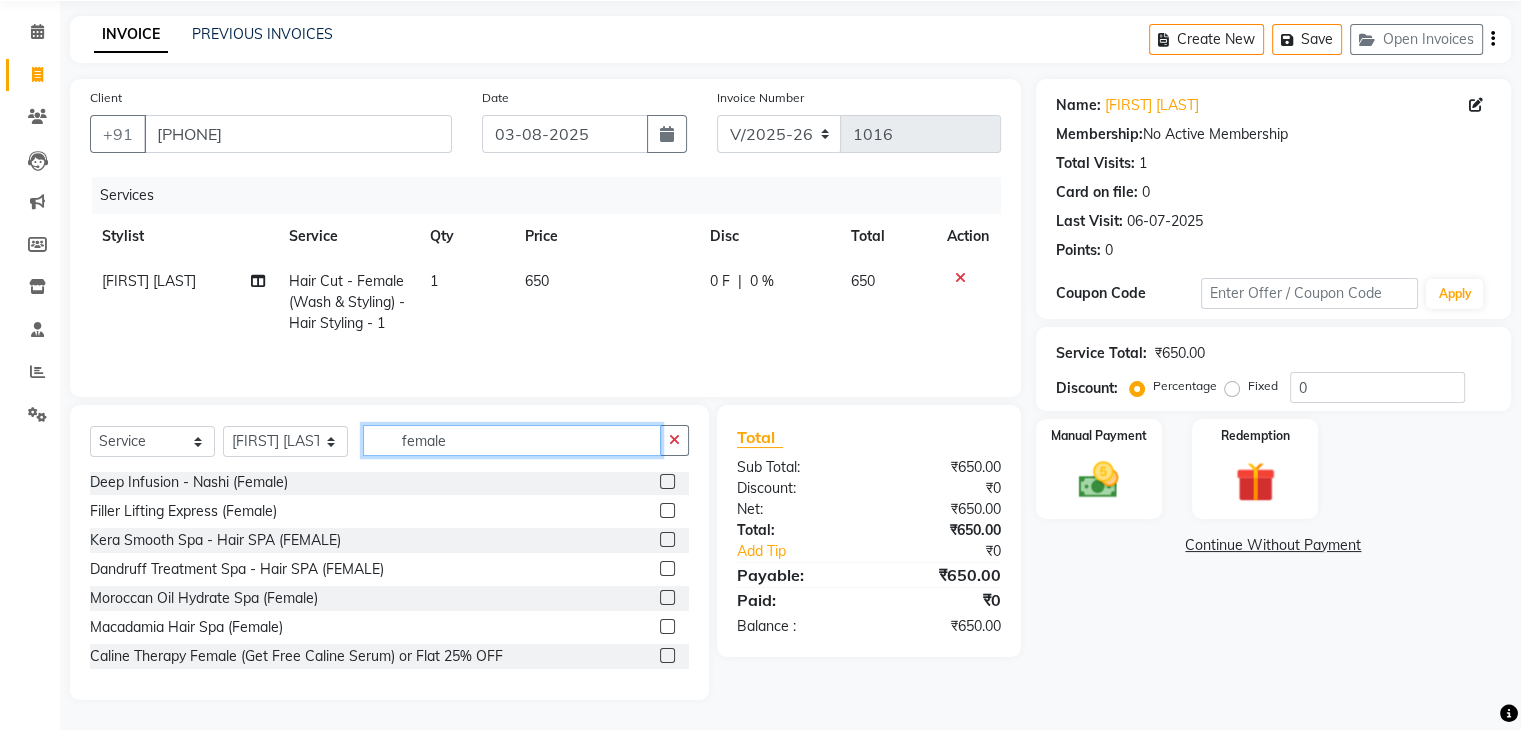 click on "female" 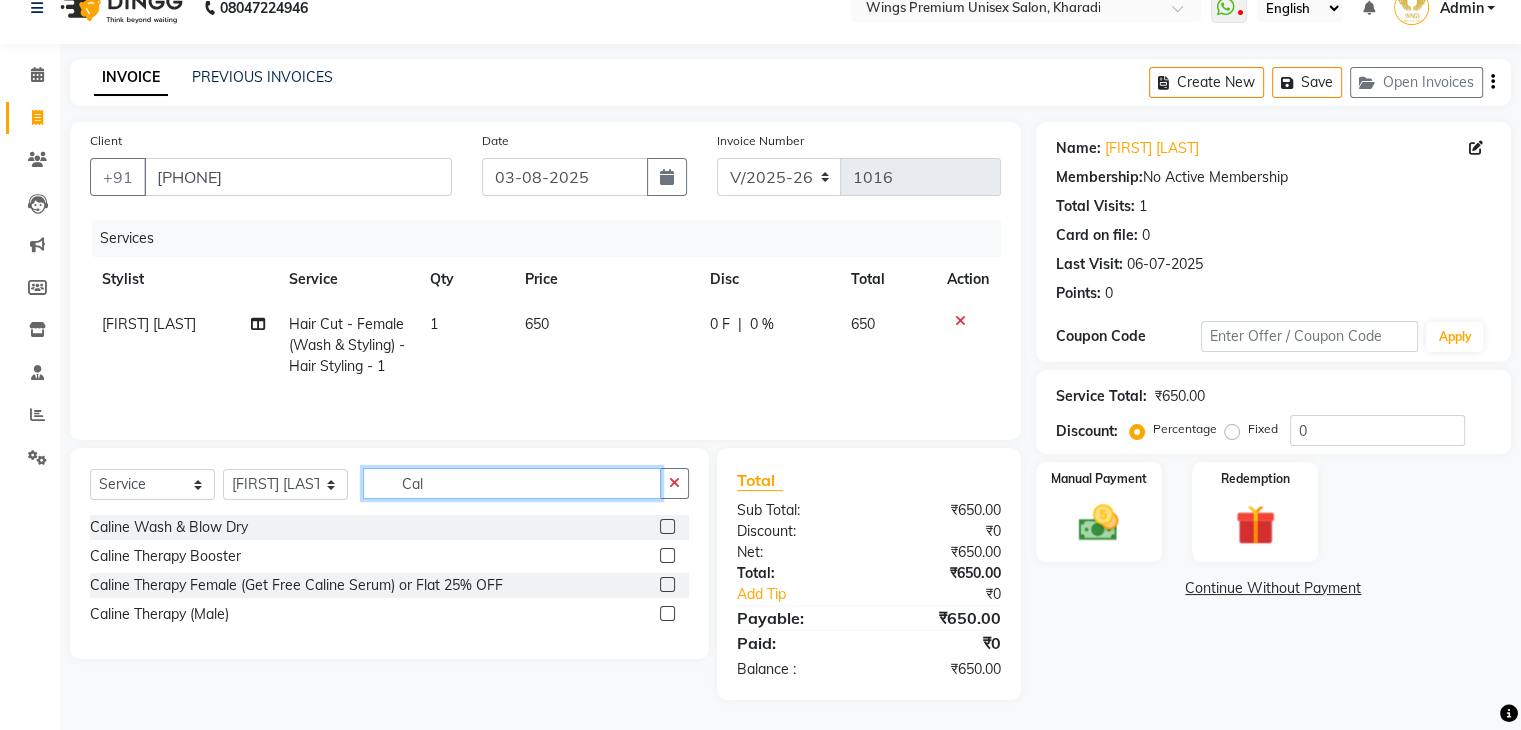 scroll, scrollTop: 28, scrollLeft: 0, axis: vertical 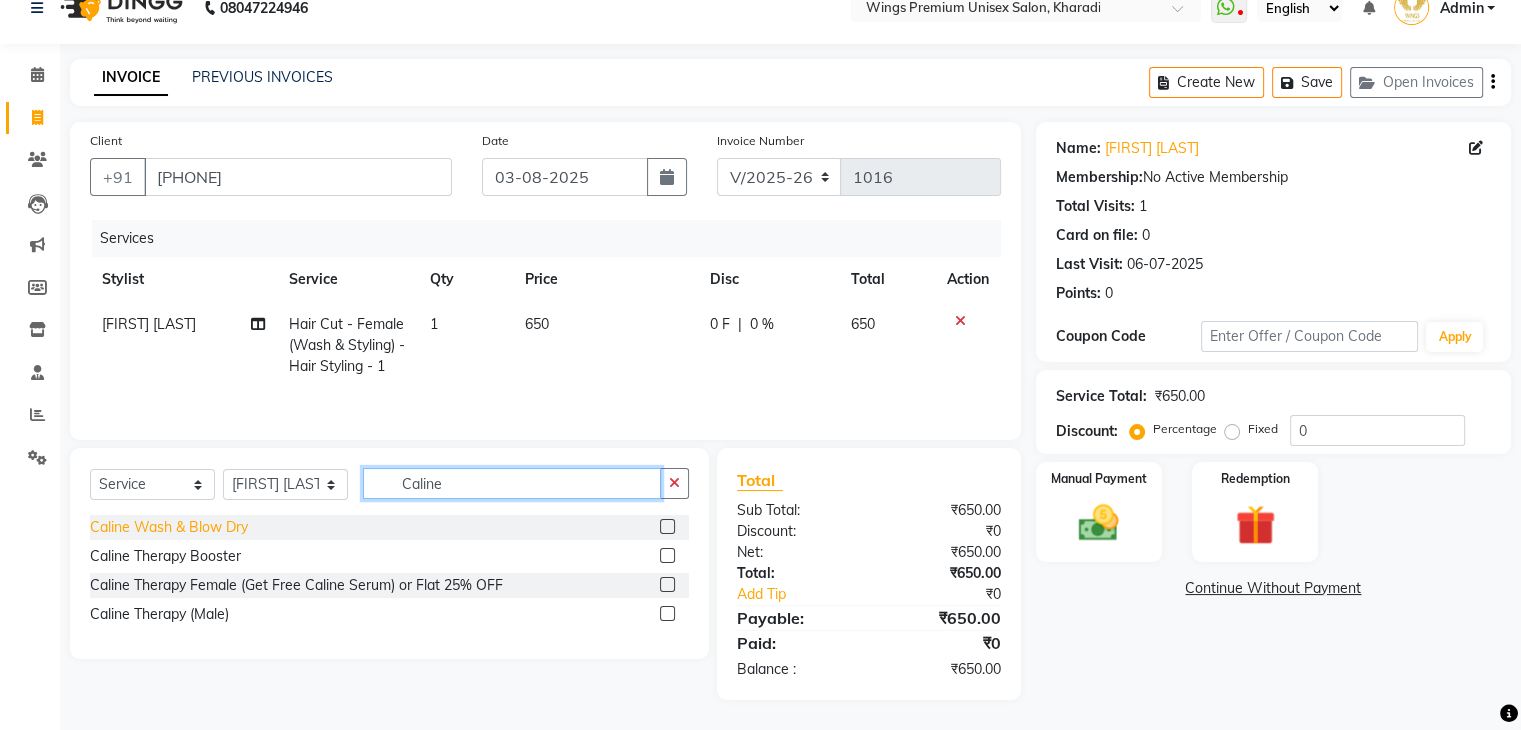 type on "Caline" 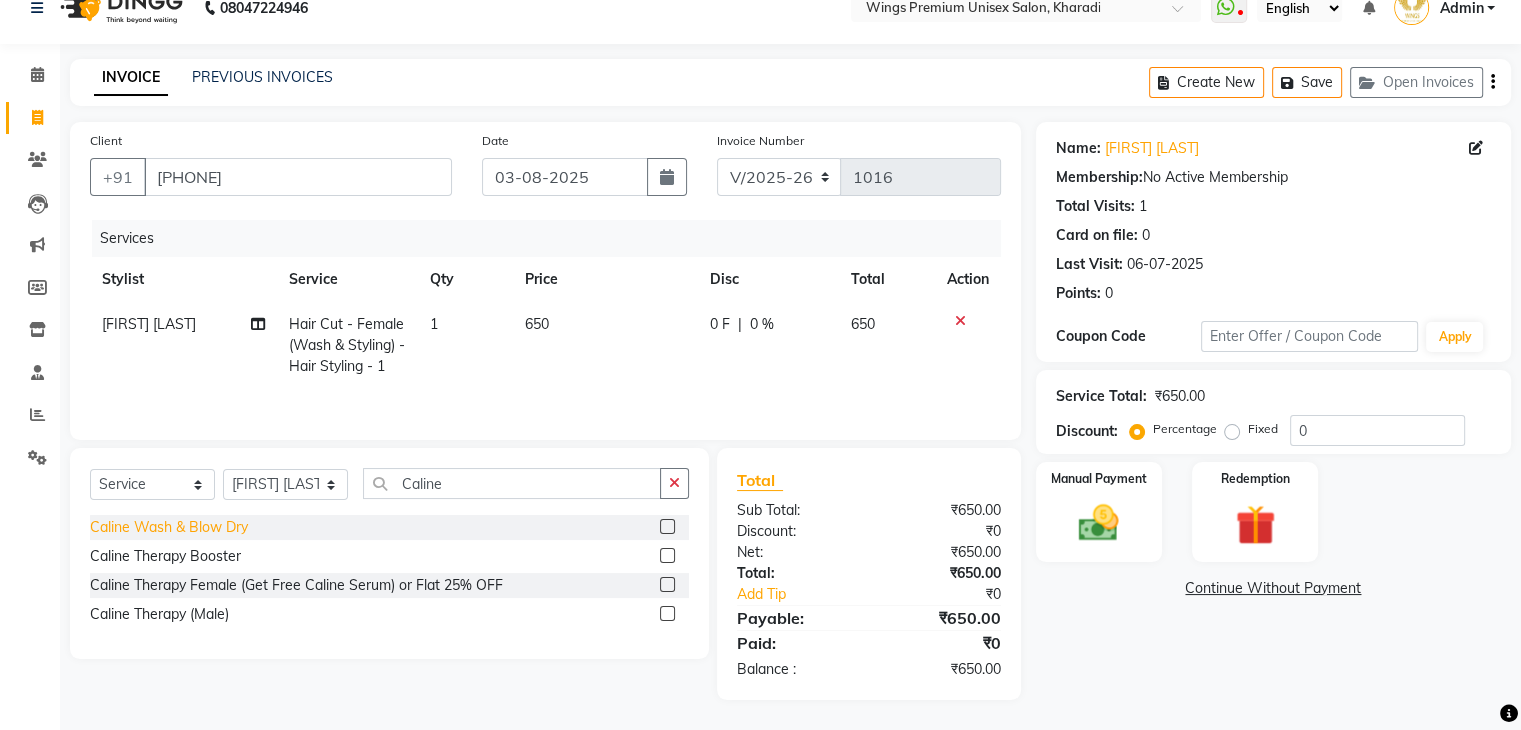 click on "Caline Wash & Blow Dry" 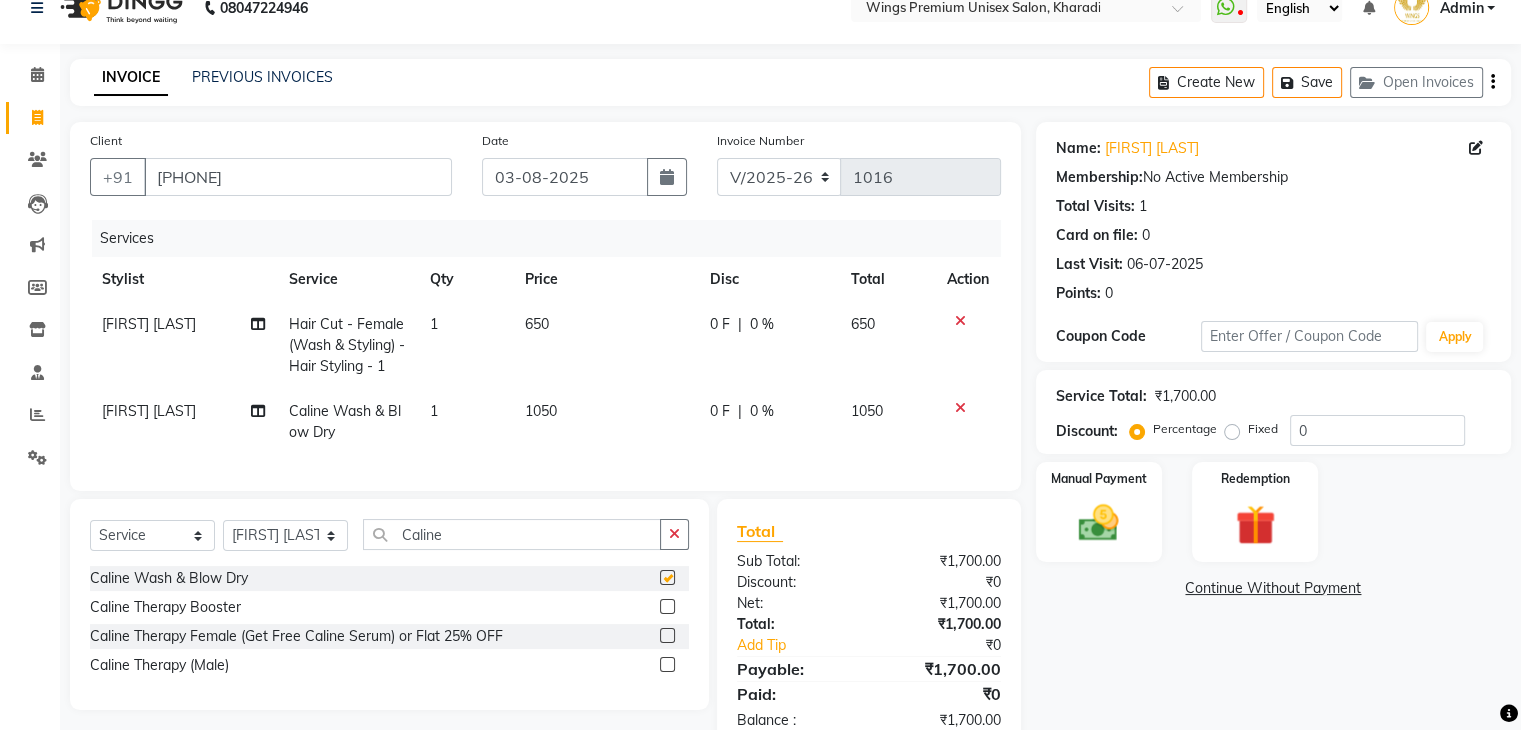 checkbox on "false" 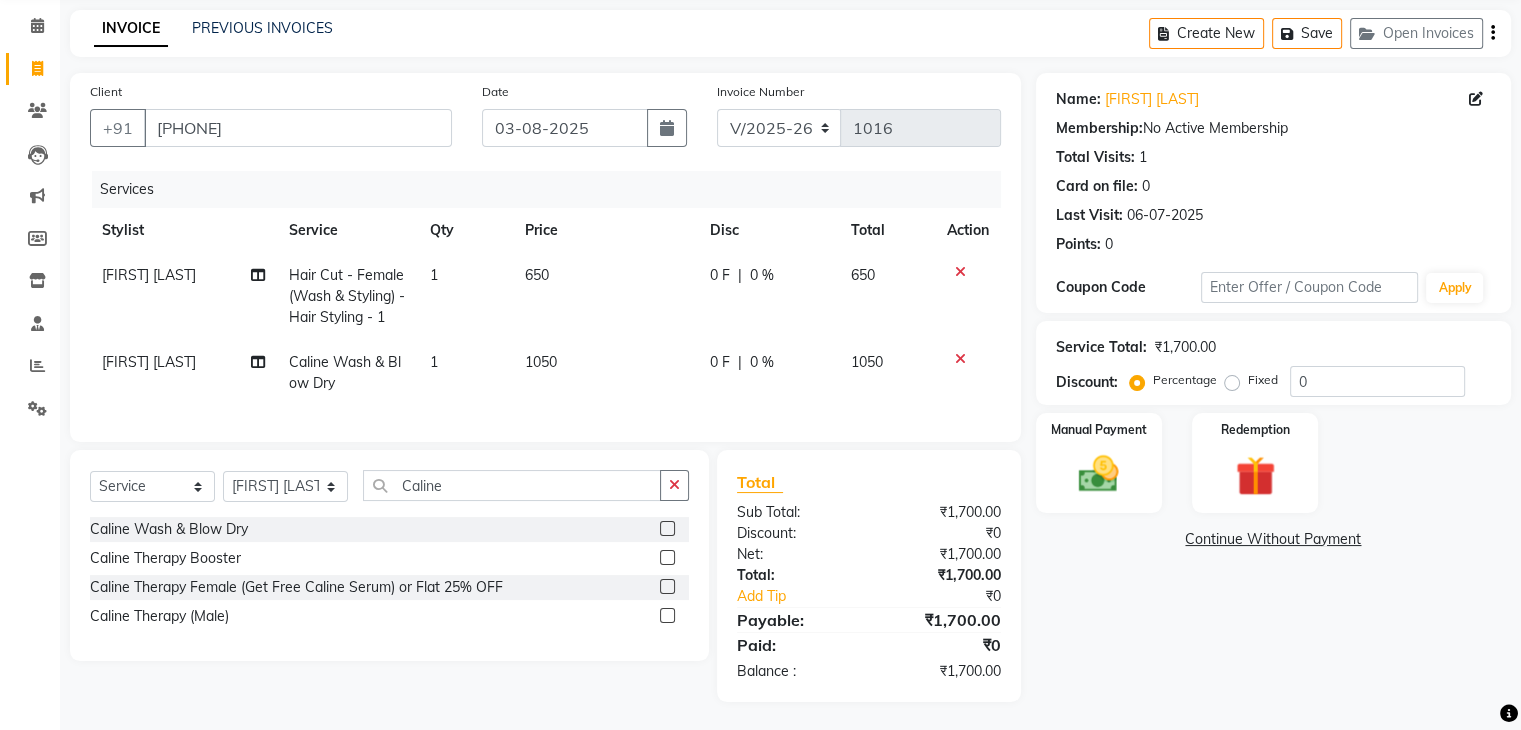 scroll, scrollTop: 95, scrollLeft: 0, axis: vertical 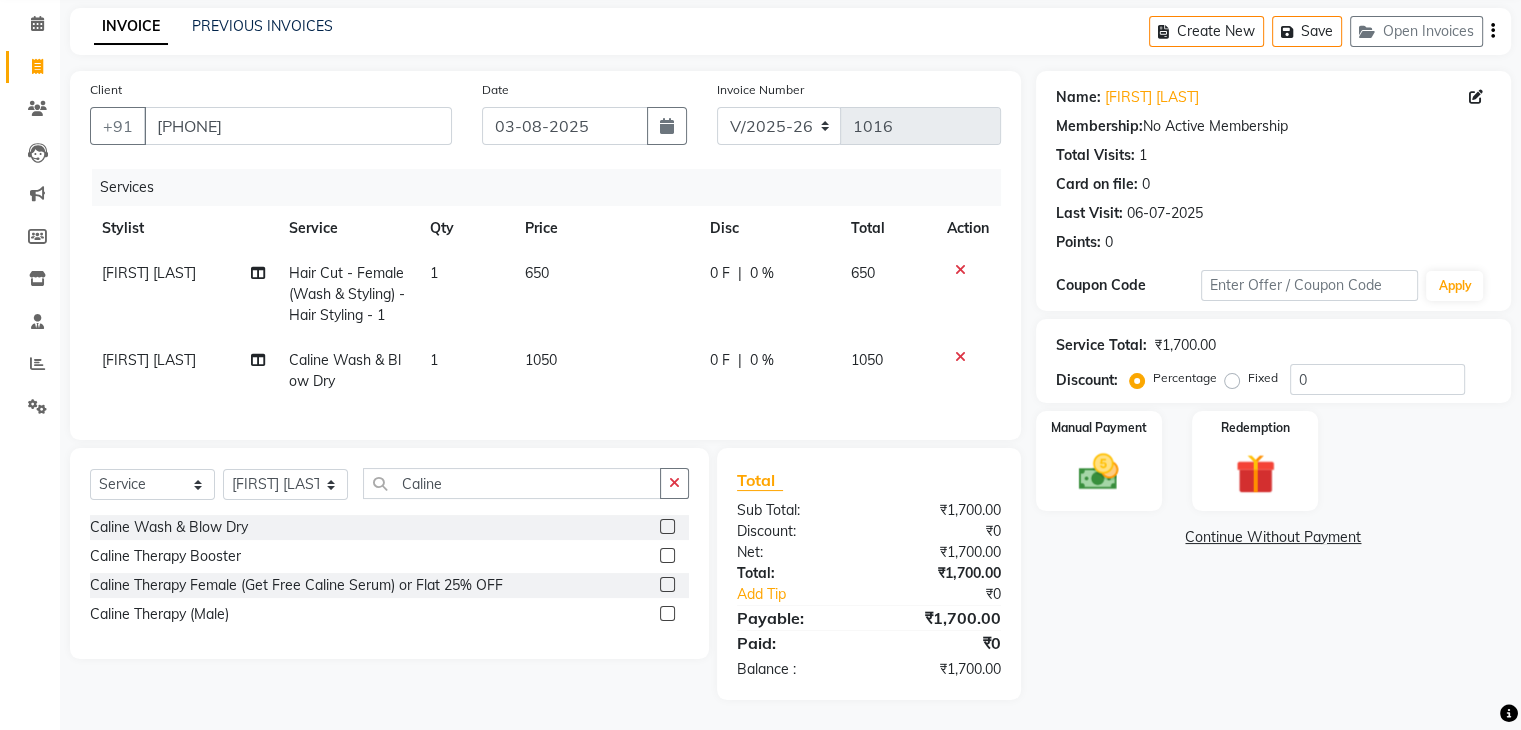 click on "0 F | 0 %" 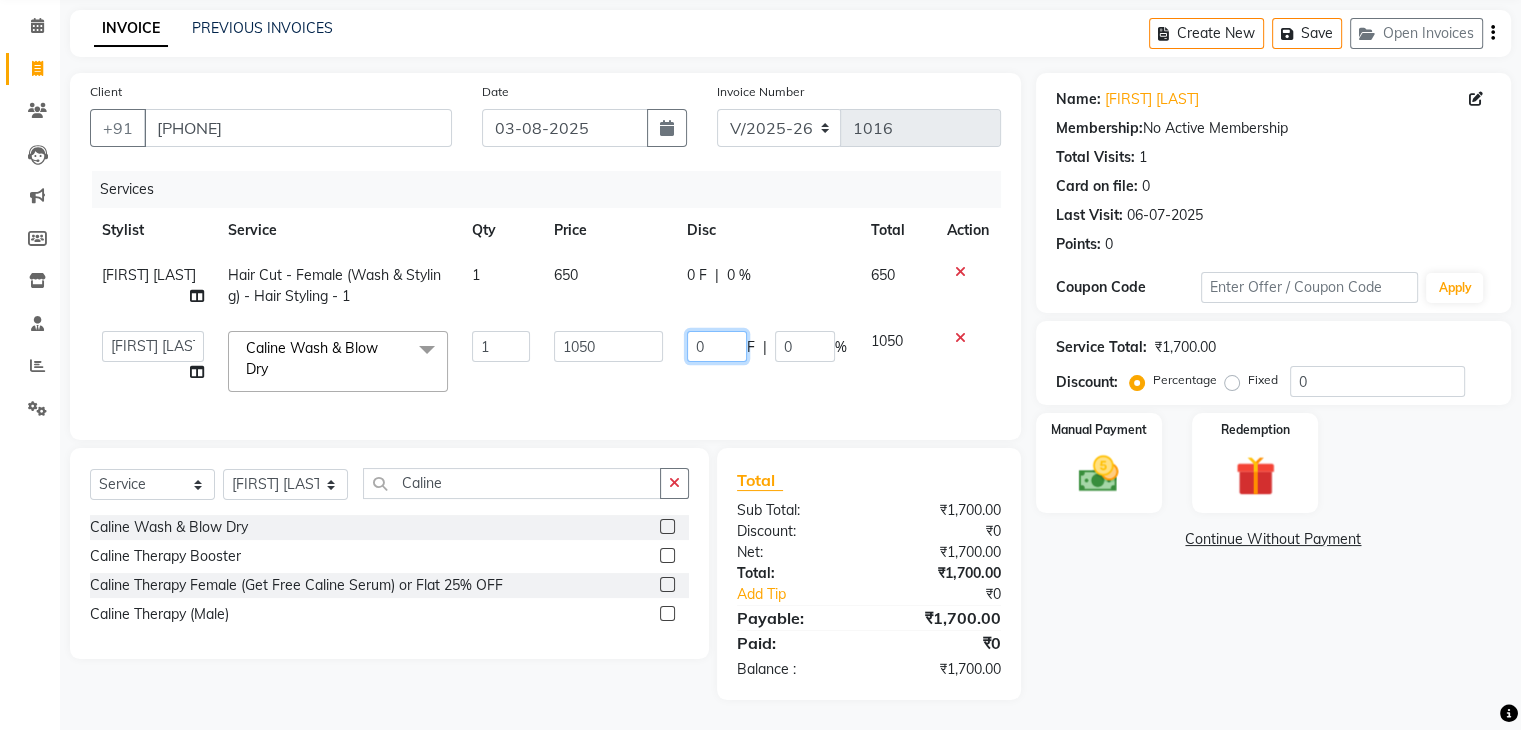 click on "0" 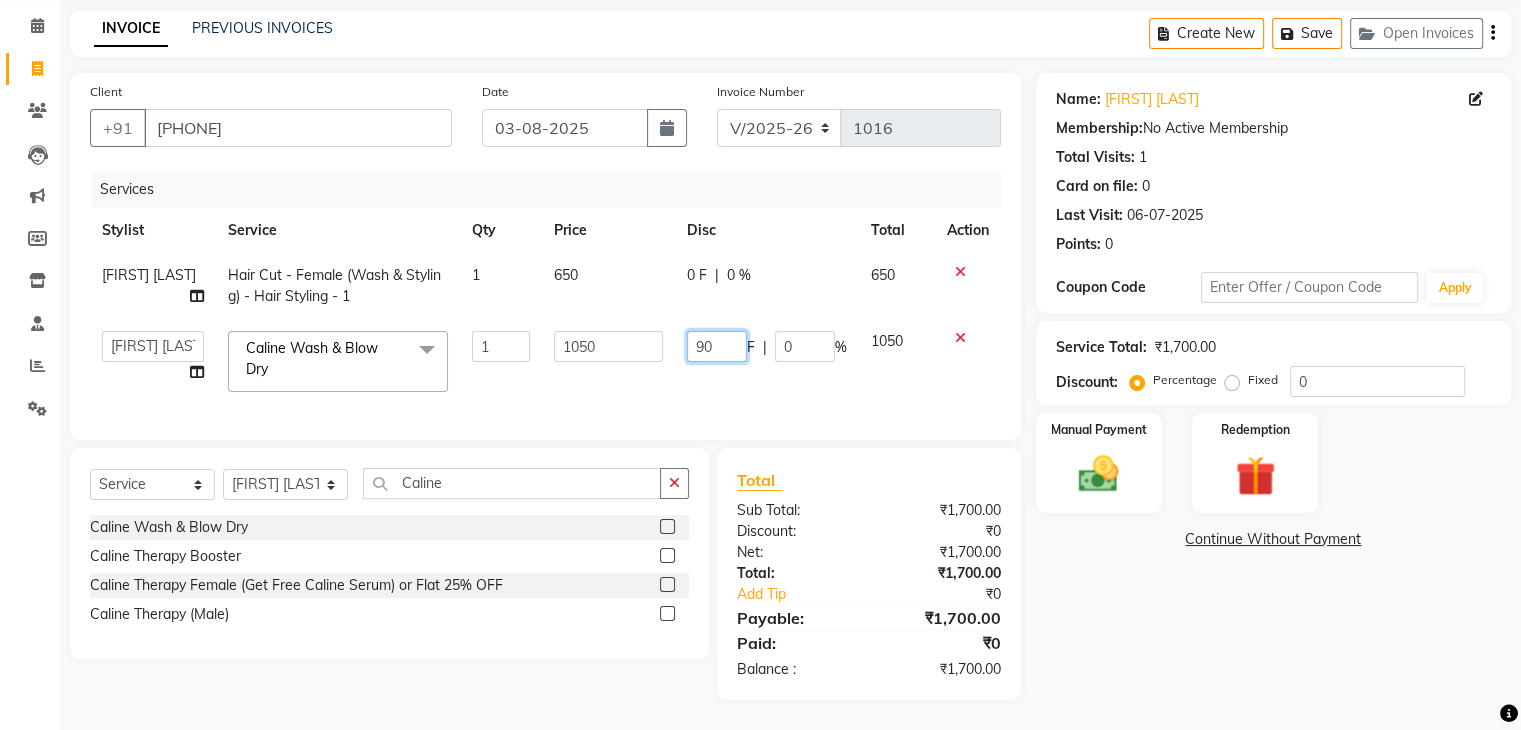 type on "9" 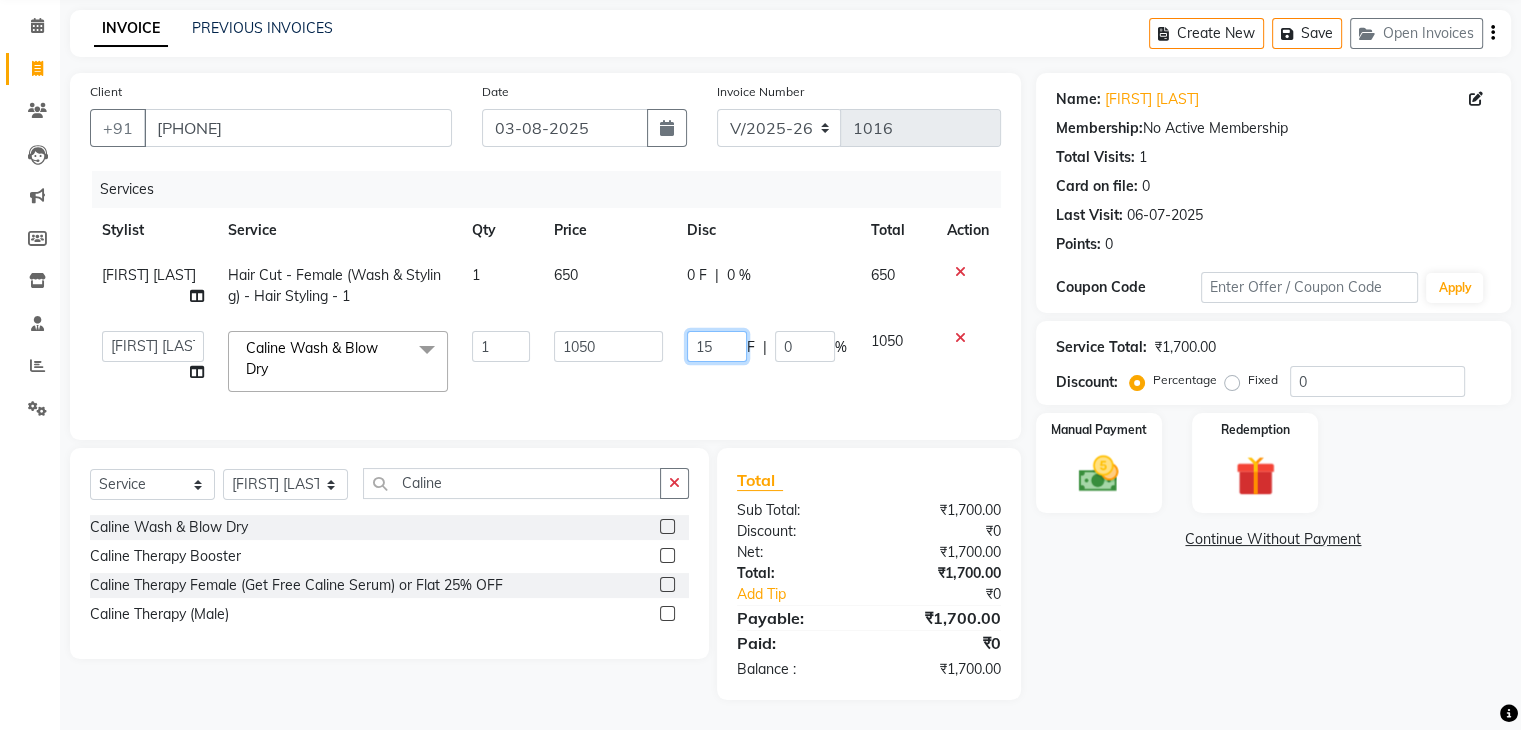 type on "150" 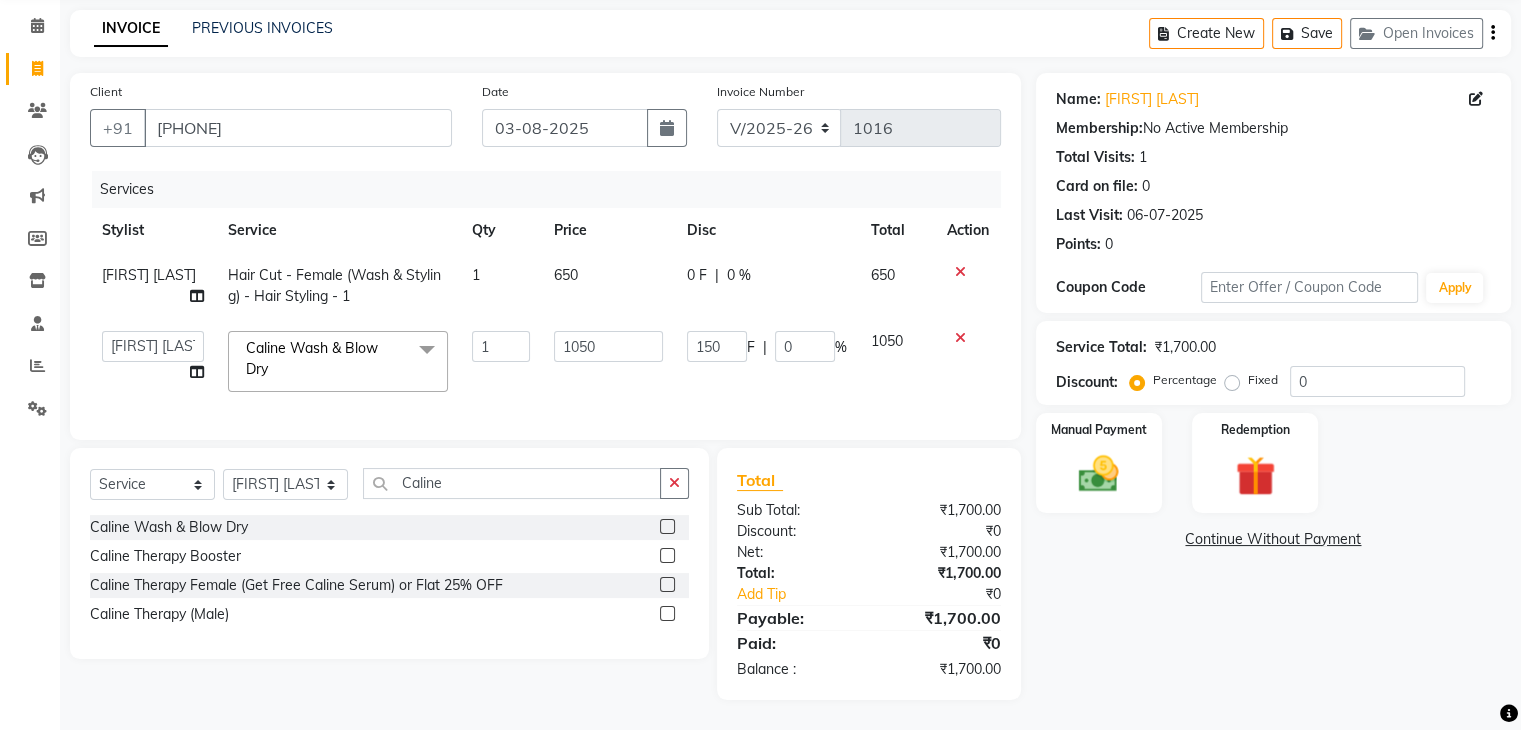 click on "Services Stylist Service Qty Price Disc Total Action [FIRST] [LAST]  Hair Cut - Female (Wash & Styling) - Hair Styling  - 1 1 650 0 F | 0 % 650  [FIRST]   [FIRST]   [FIRST]   [FIRST]   [FIRST]    [FIRST]   Caline Wash & Blow Dry   x Men's Grooming Package (Hair Cut, Beard Trim, Hair Spa & Detan) Men's Style Pro Package (Hair Cut, Hair Spa & Detan) Rica Full Waxing Package (FA,FL & UA) Tan clear Facial, Nourishing Hair Spa & Spa Pedicure  Gel Full Waxing Package (FA,FL,UA) Men's Hair Cut, Wash & Beard Styling  Hair Cut - Female (Wash & Styling) - Hair Styling  - 1 Hair Cut - Male (Wash & Styling  - Hair Styling  - 3 Hair Cut - Male (Without Wash) - Hair Styling  Kids Hair Cut - Boy (Without Wash) - Hair Styling  - 4 Beard Trim / Styling - Hair Styling  Clean Shave Fringe Hair Cut Wash & Plain Dry - Upto Neck - Hair Styling  - 5 Wash & Plain Dry - Upto Shoulder - Hair Styling  - 6 Wash & Plain Dry - Upto Mid Back - Hair Styling  - 7 Hair Braid  1 1050" 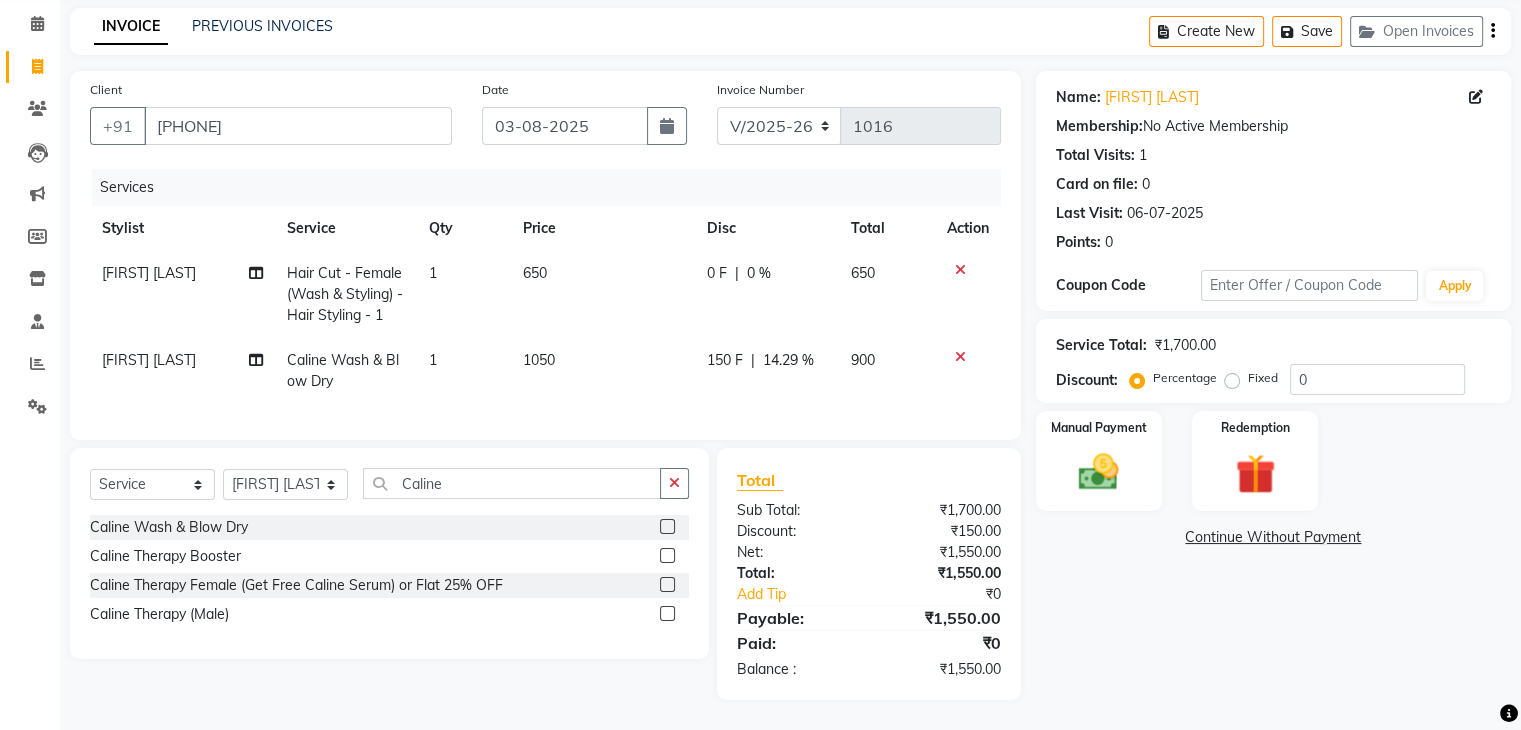 click 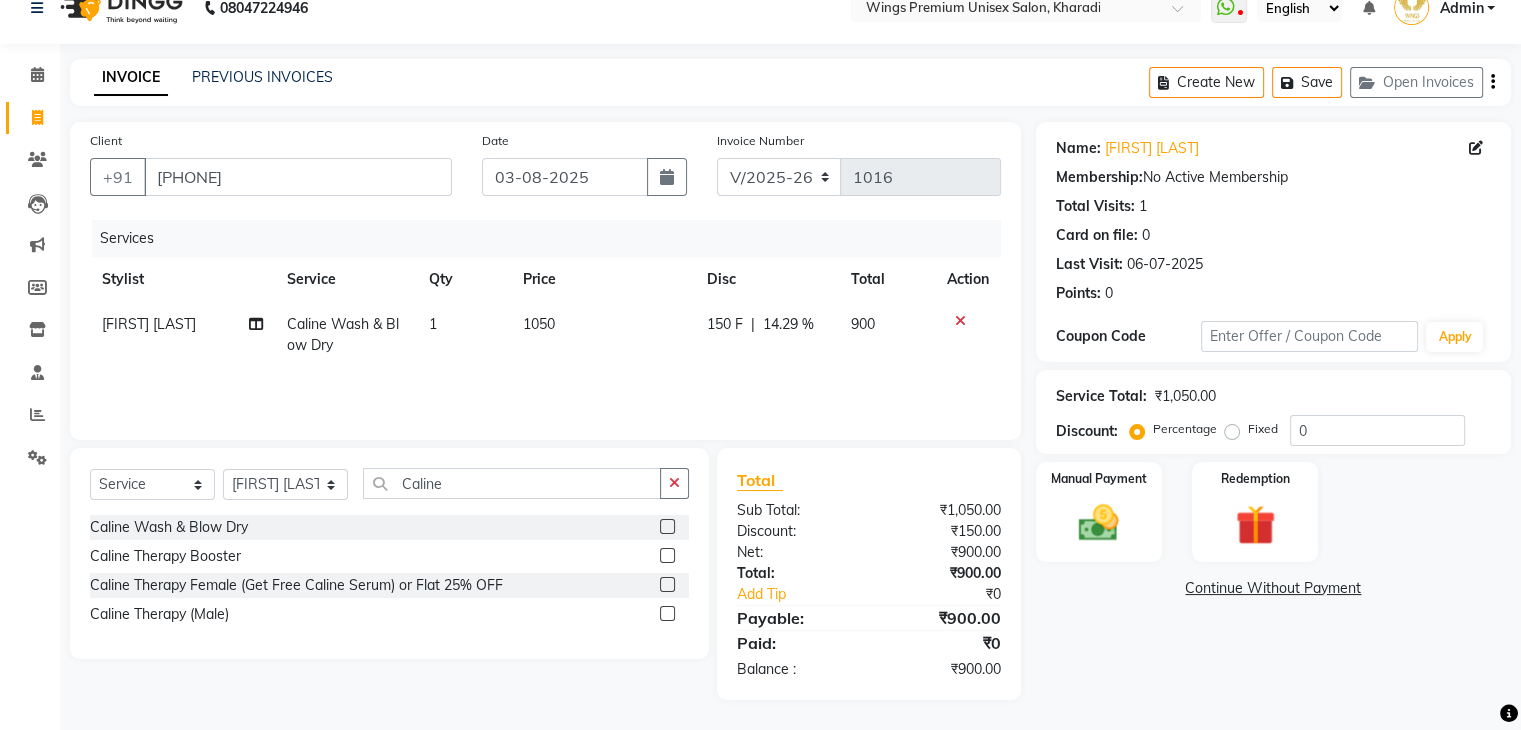 scroll, scrollTop: 28, scrollLeft: 0, axis: vertical 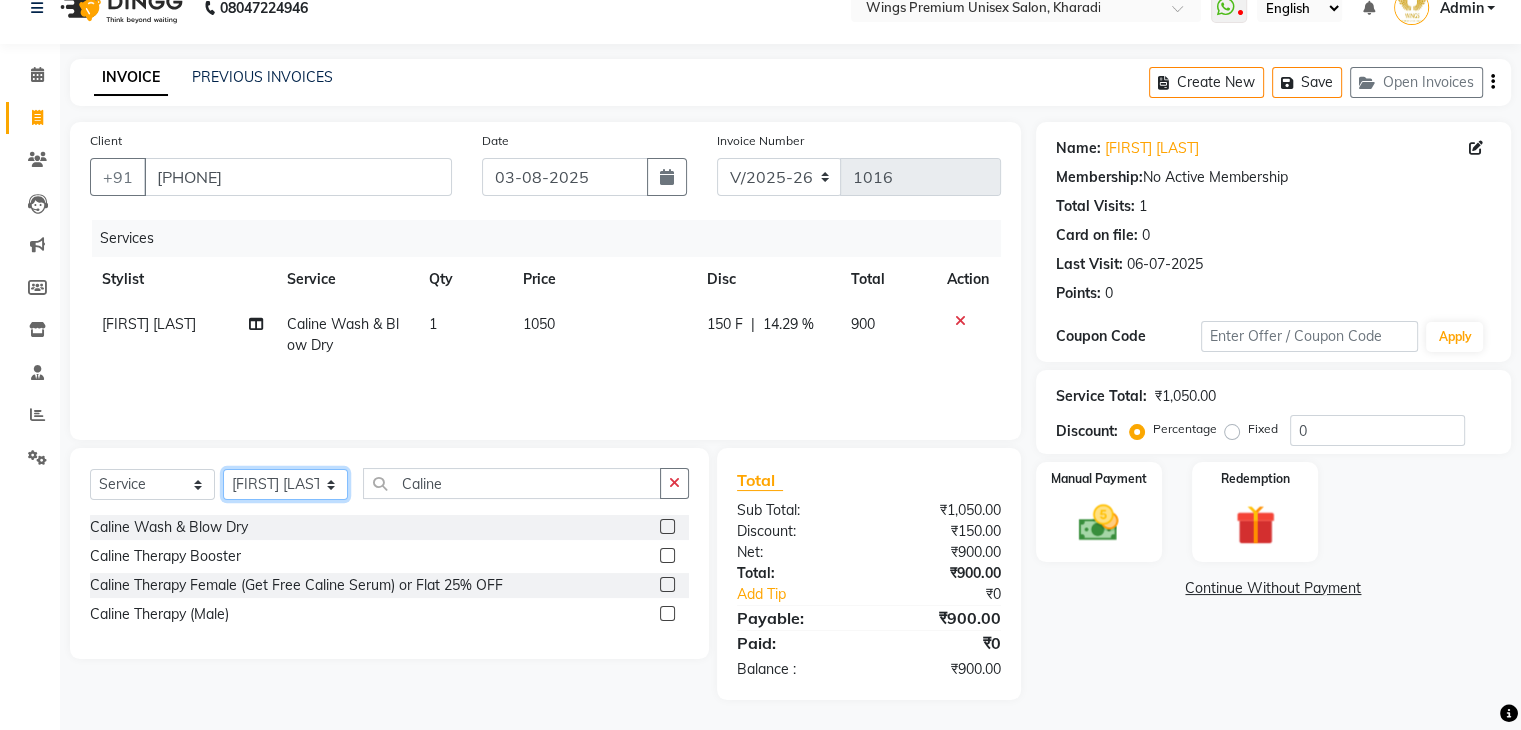 click on "Select Stylist [FIRST] [LAST] [FIRST] [LAST] [FIRST] [LAST] [FIRST] [LAST] [FIRST] [LAST] [FIRST] [LAST]" 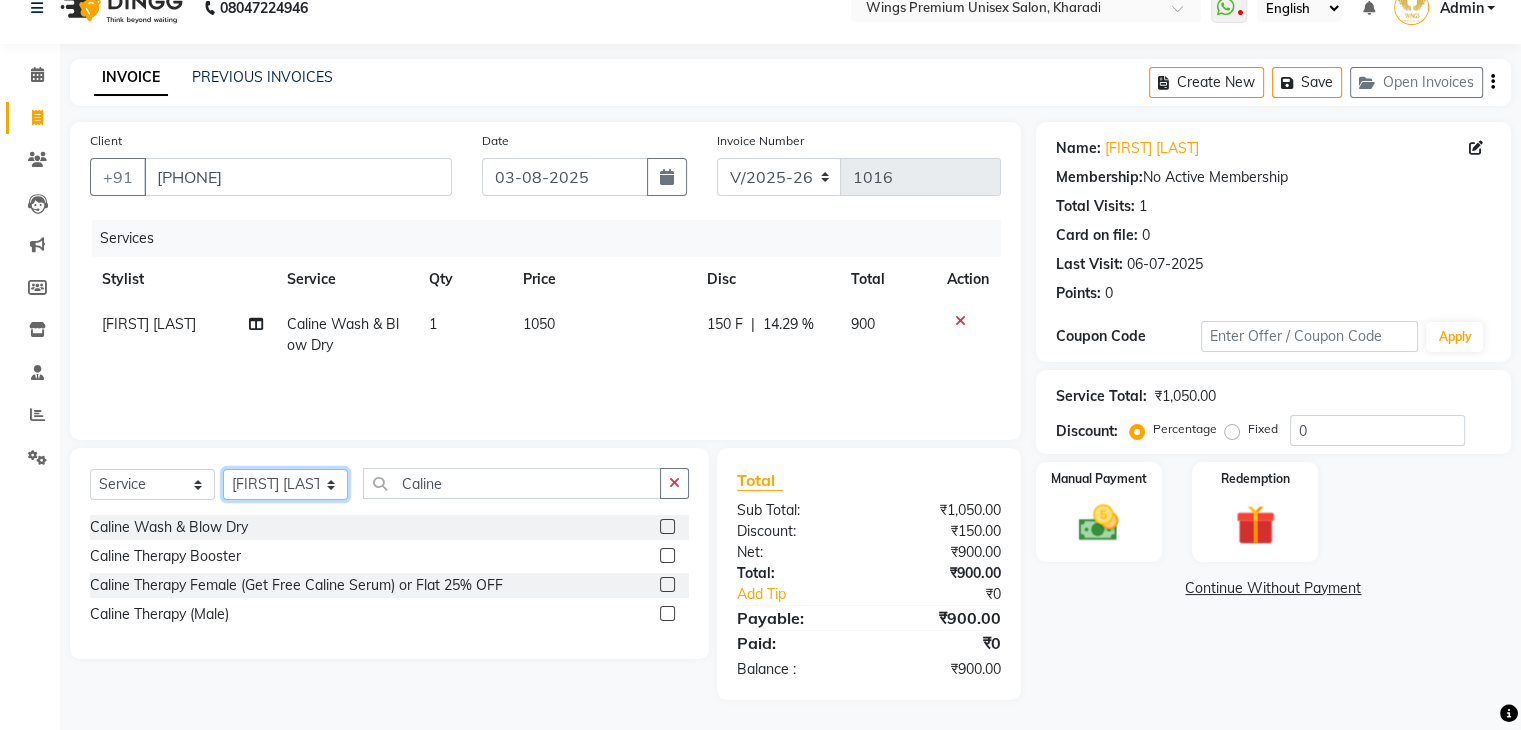 select on "82124" 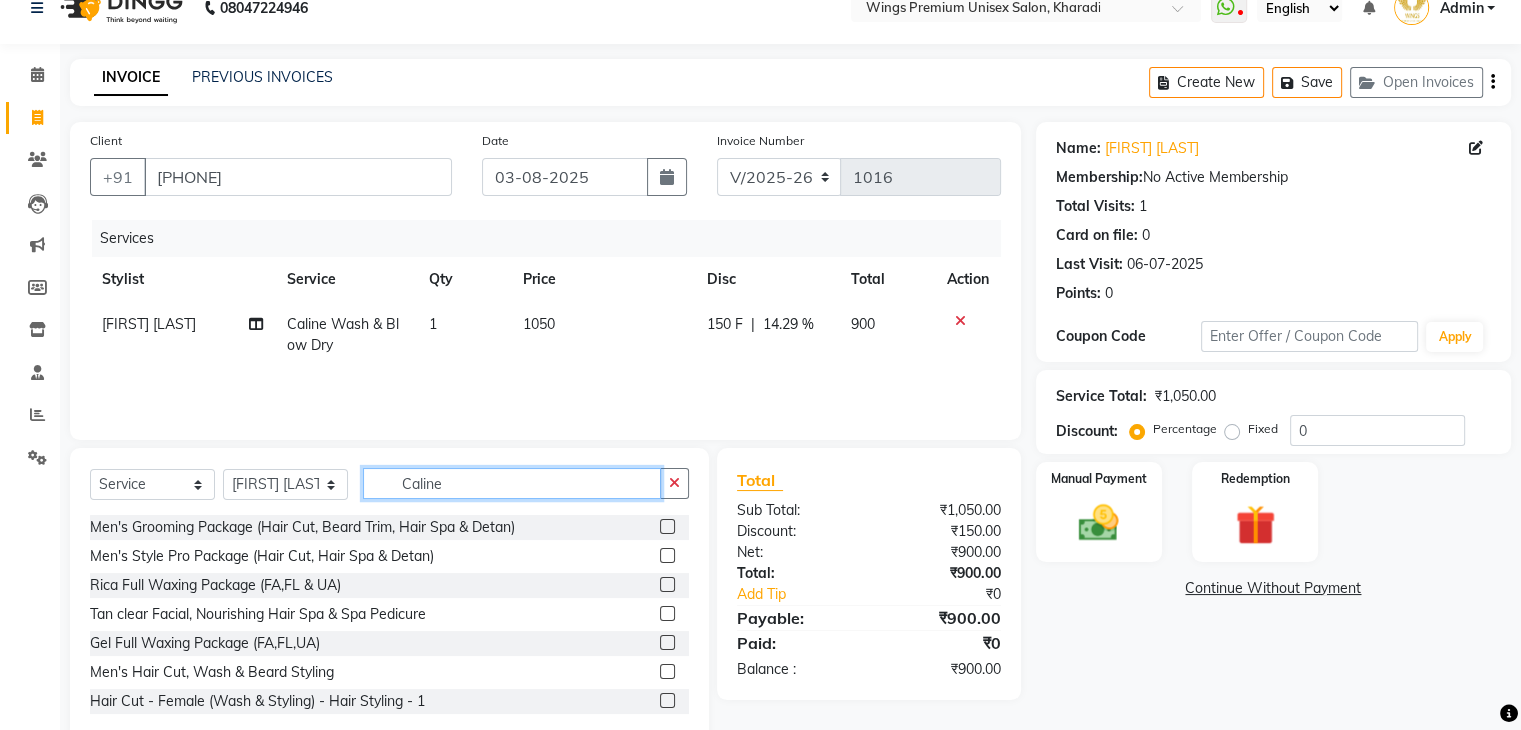 click on "Caline" 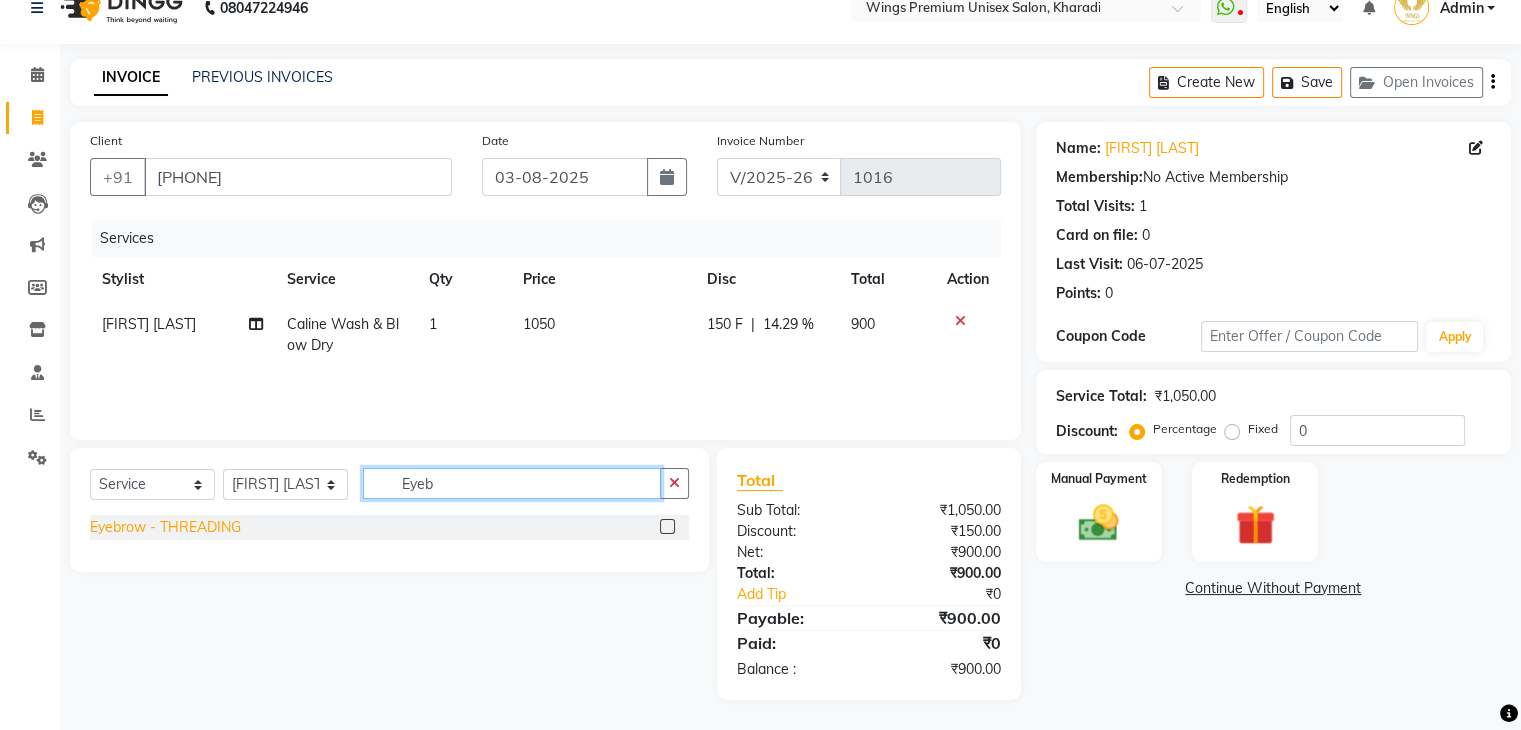 type on "Eyeb" 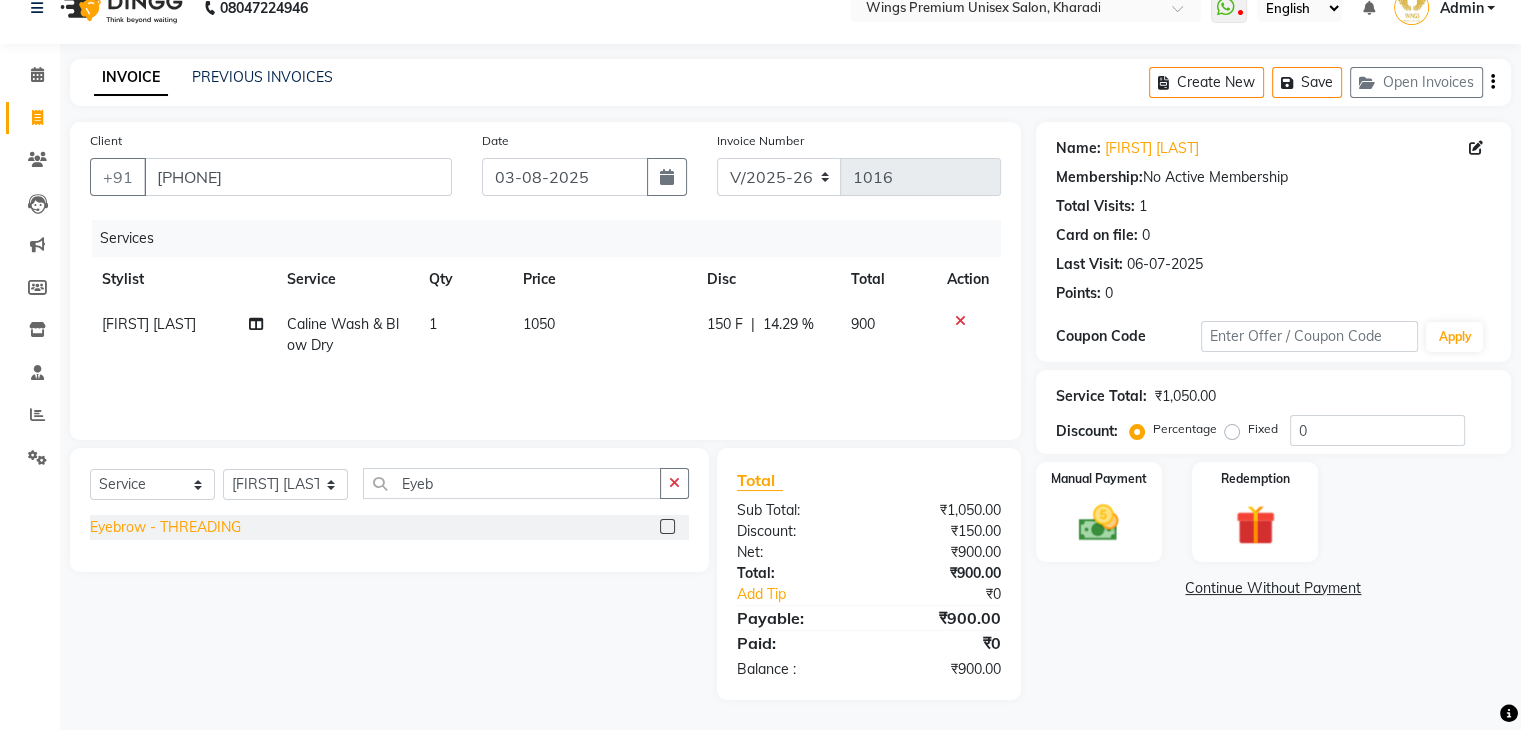 click on "Eyebrow  - THREADING" 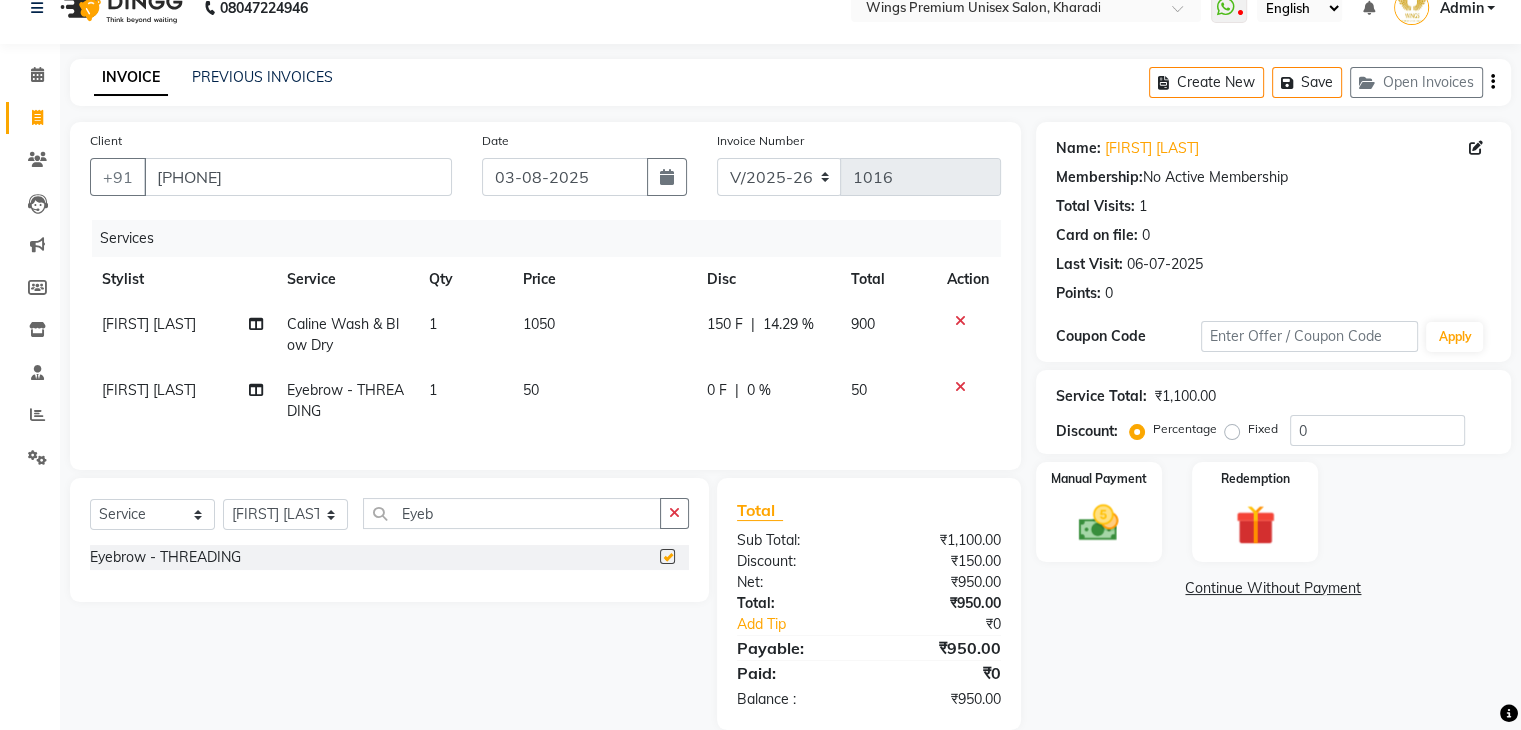 checkbox on "false" 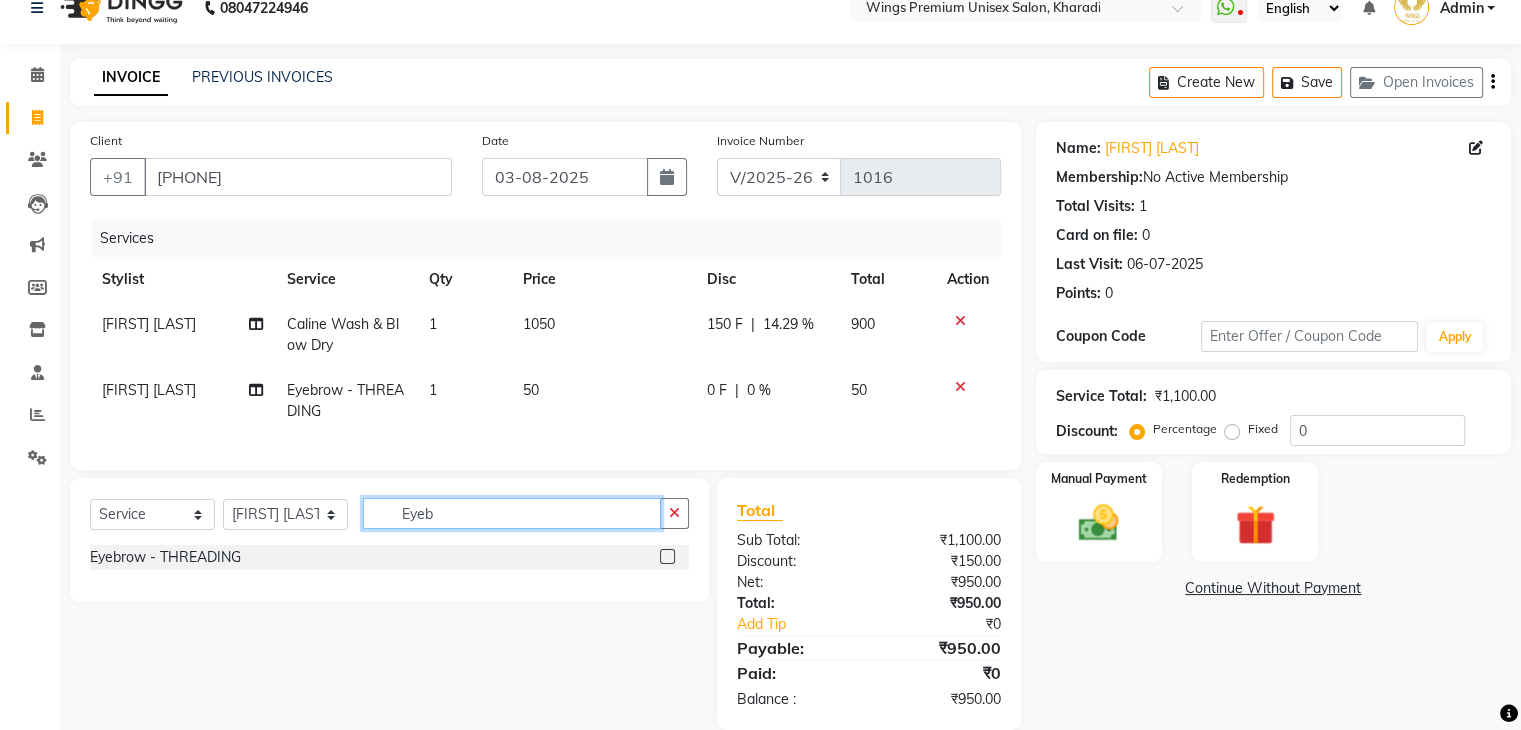 drag, startPoint x: 526, startPoint y: 531, endPoint x: 350, endPoint y: 541, distance: 176.28386 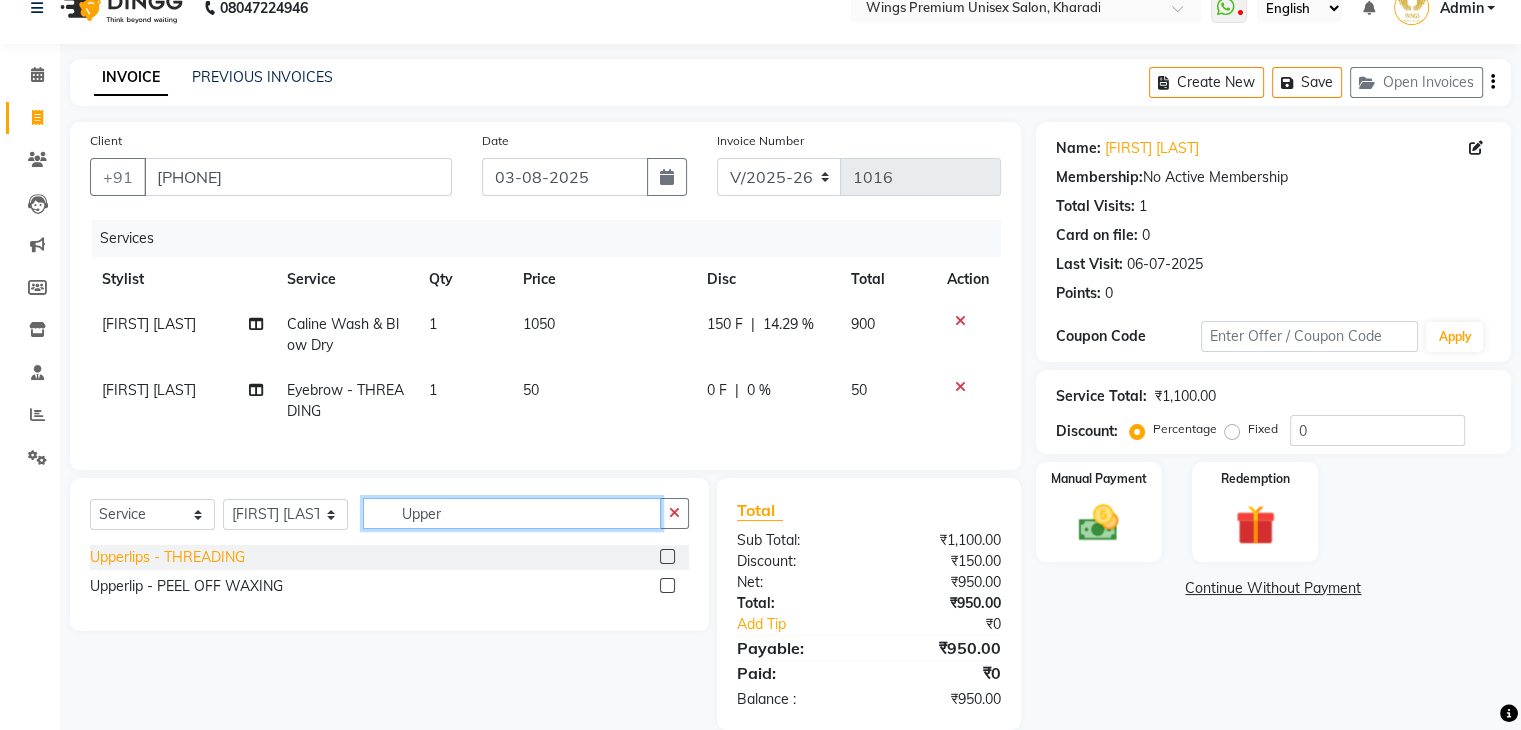 type on "Upper" 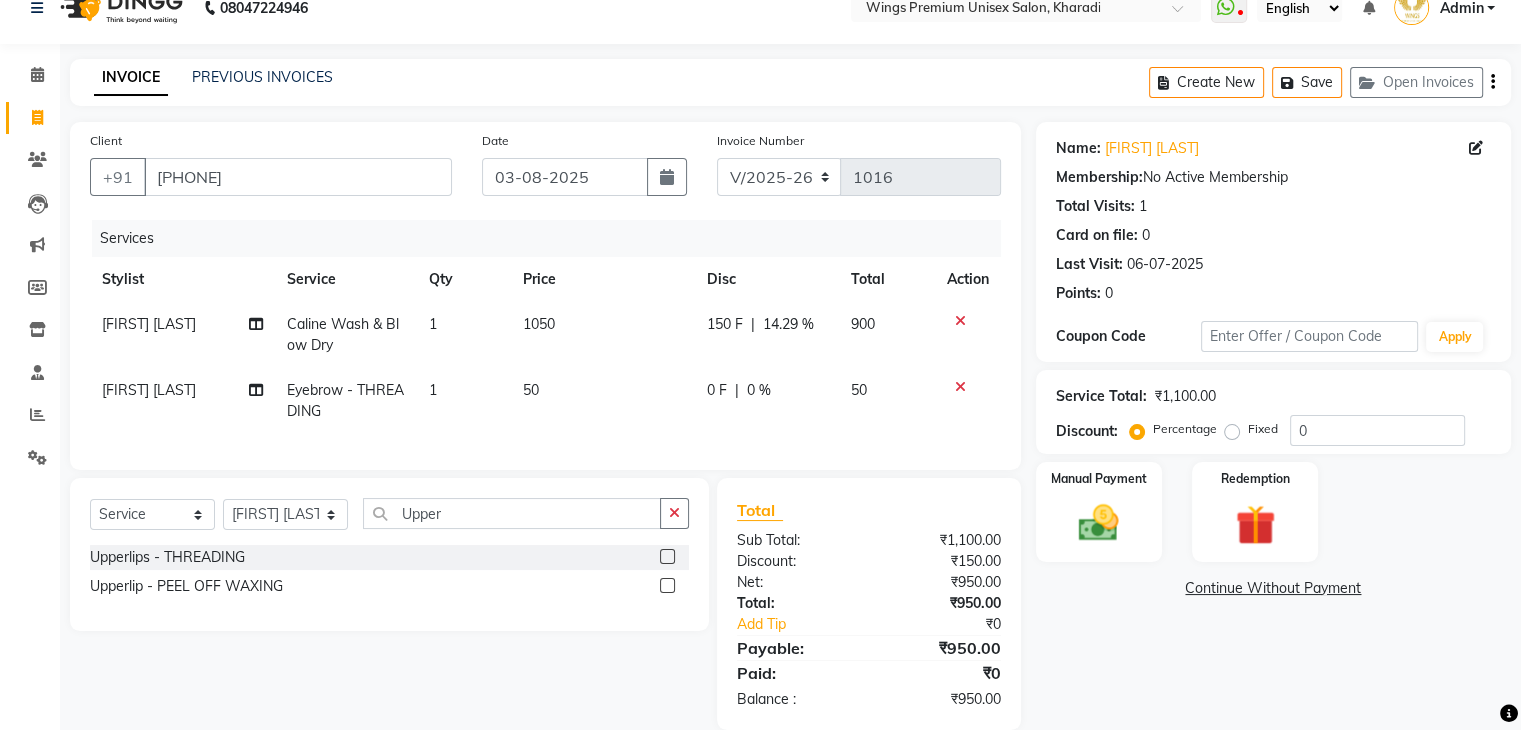 click on "Upperlips  - THREADING" 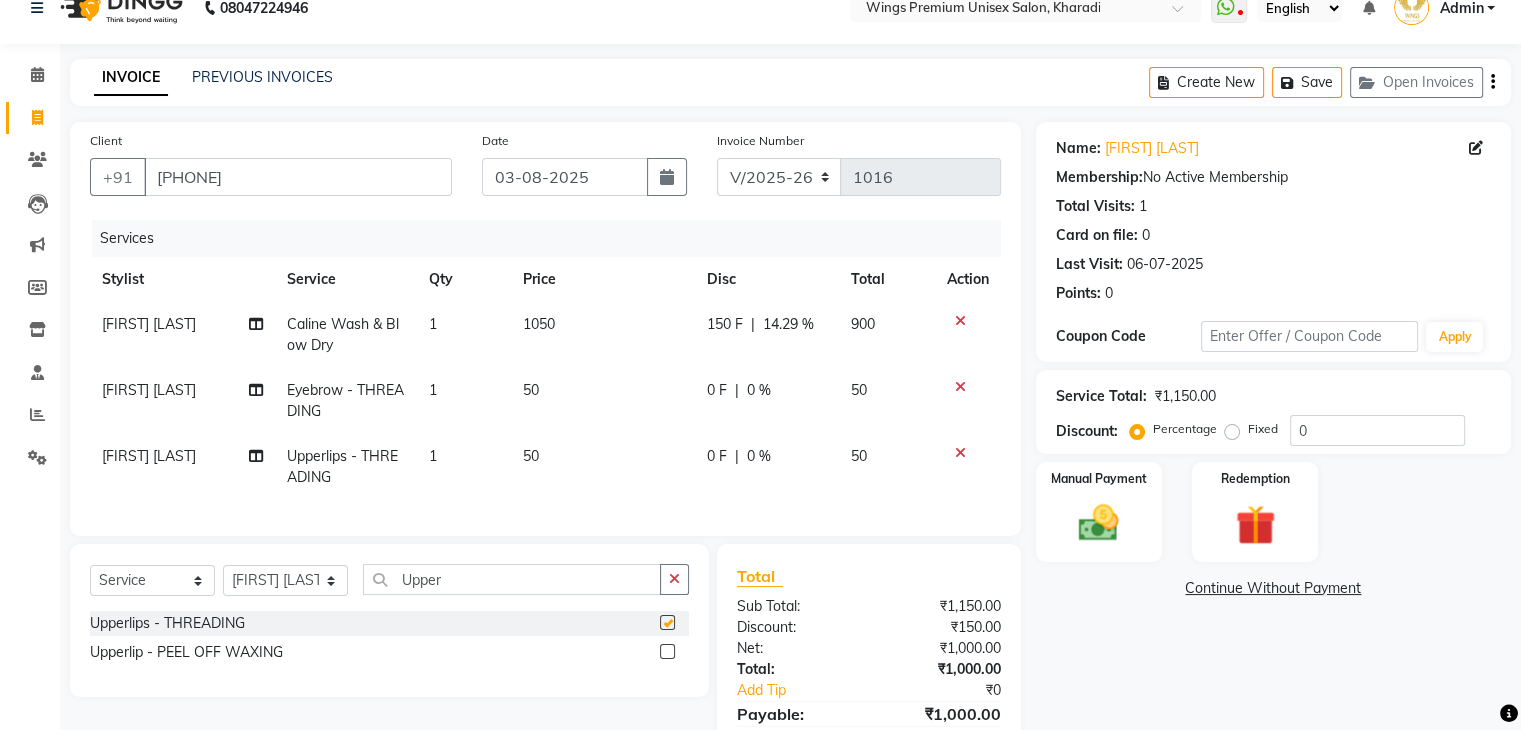 checkbox on "false" 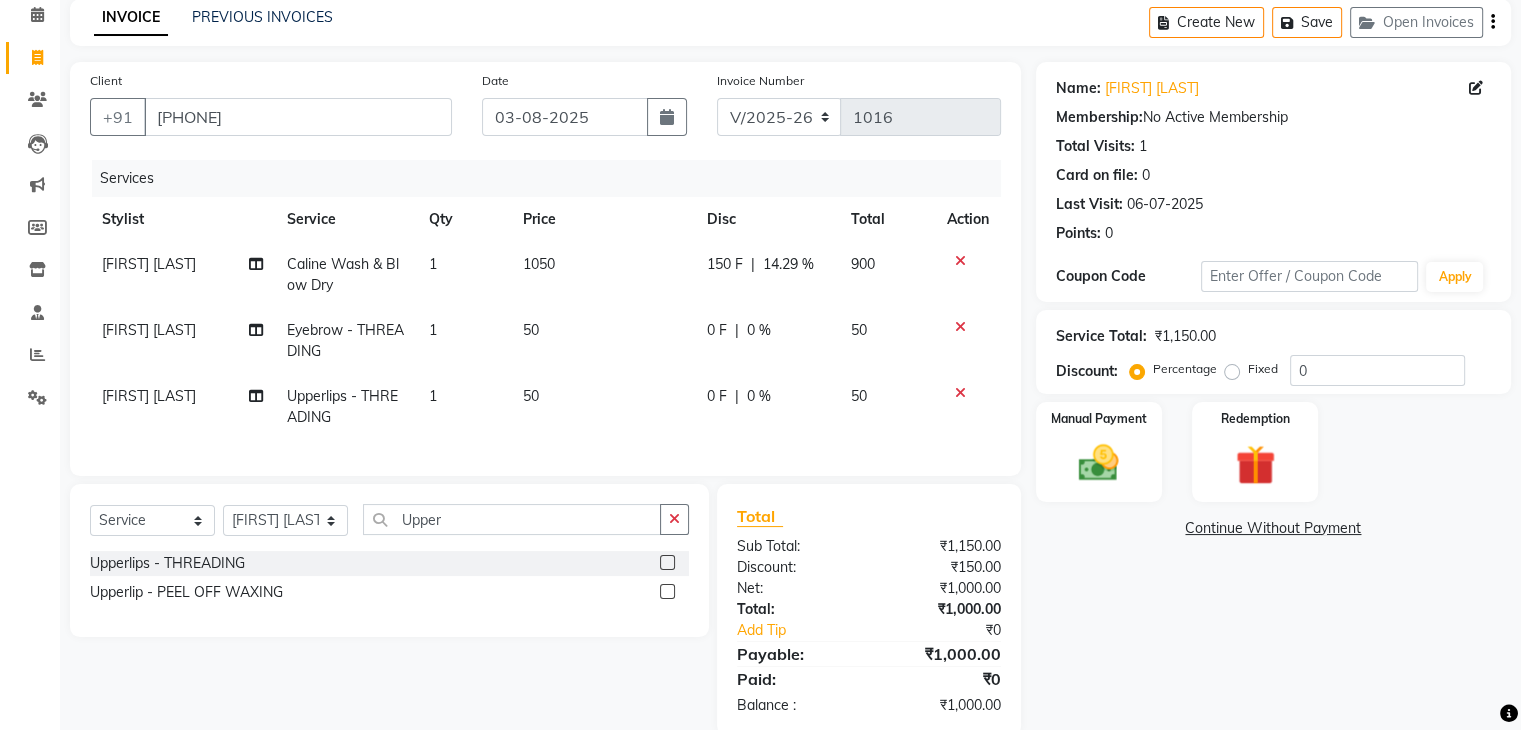 scroll, scrollTop: 140, scrollLeft: 0, axis: vertical 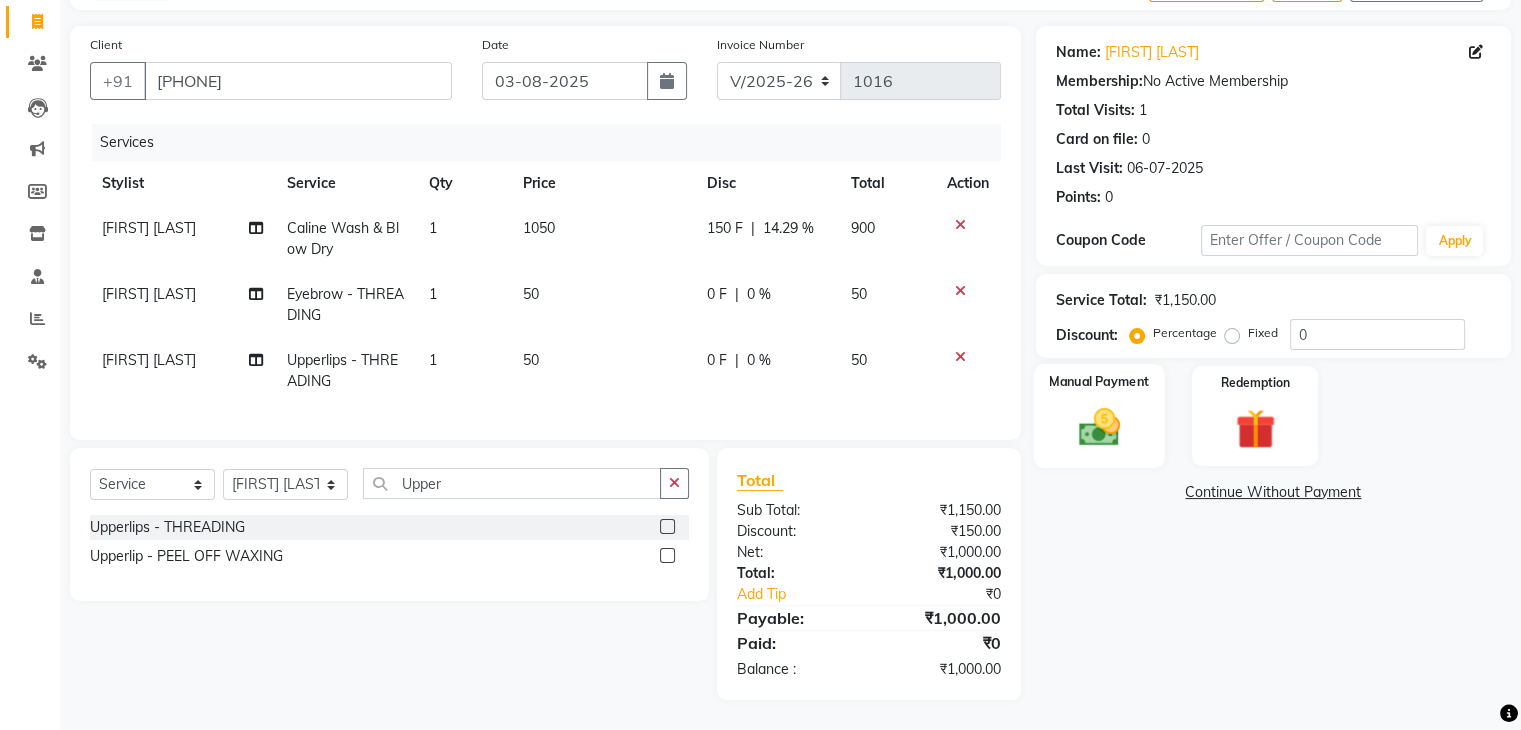 click 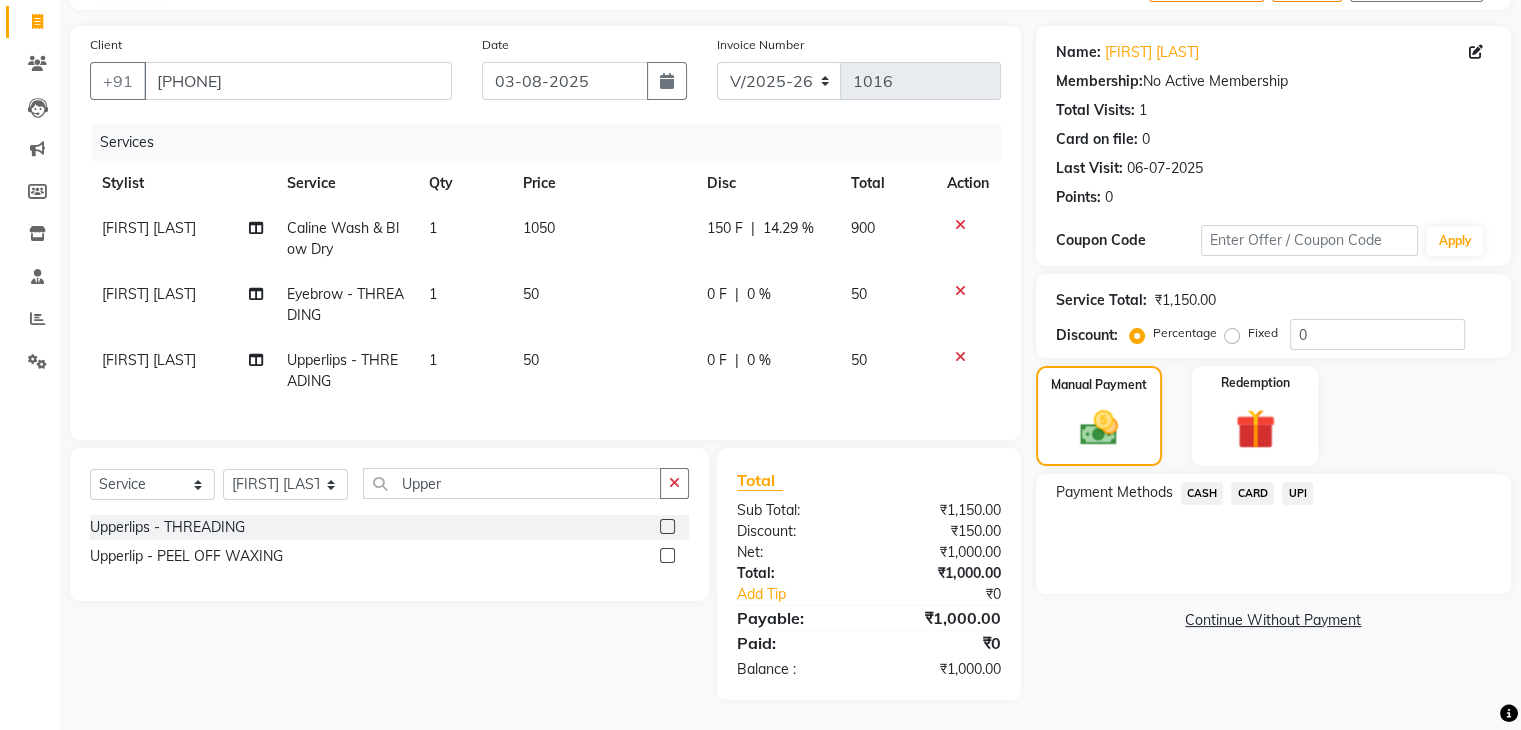 click on "UPI" 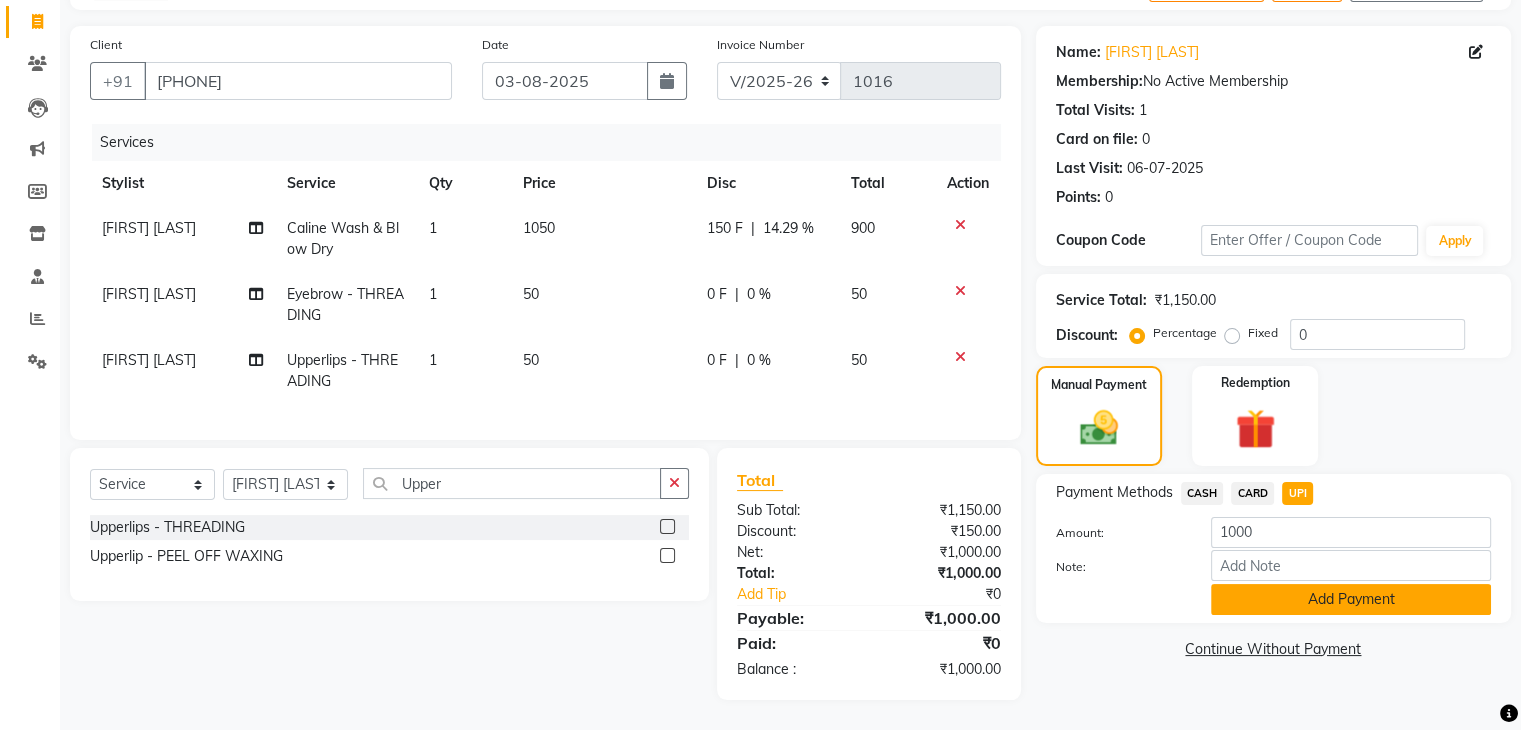 click on "Add Payment" 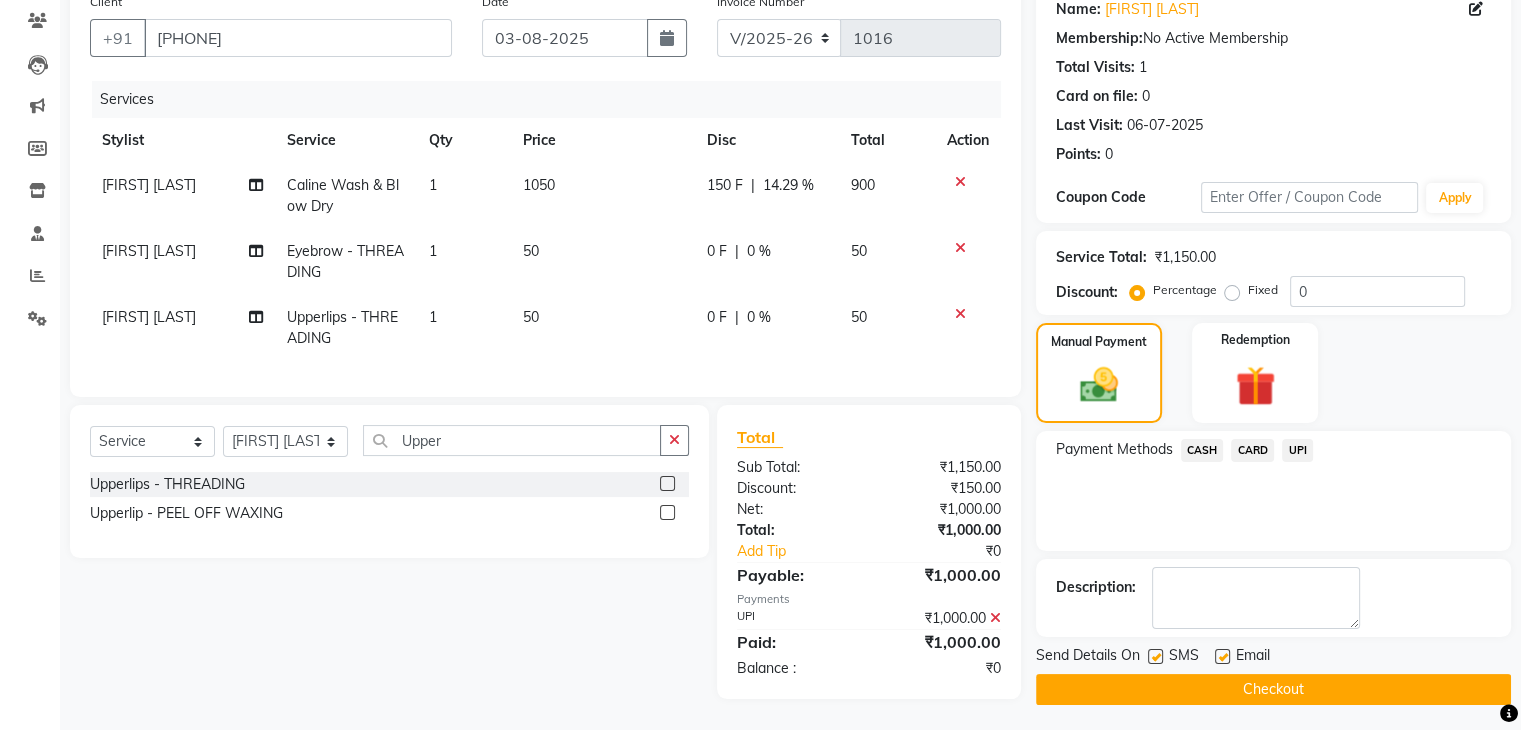 scroll, scrollTop: 181, scrollLeft: 0, axis: vertical 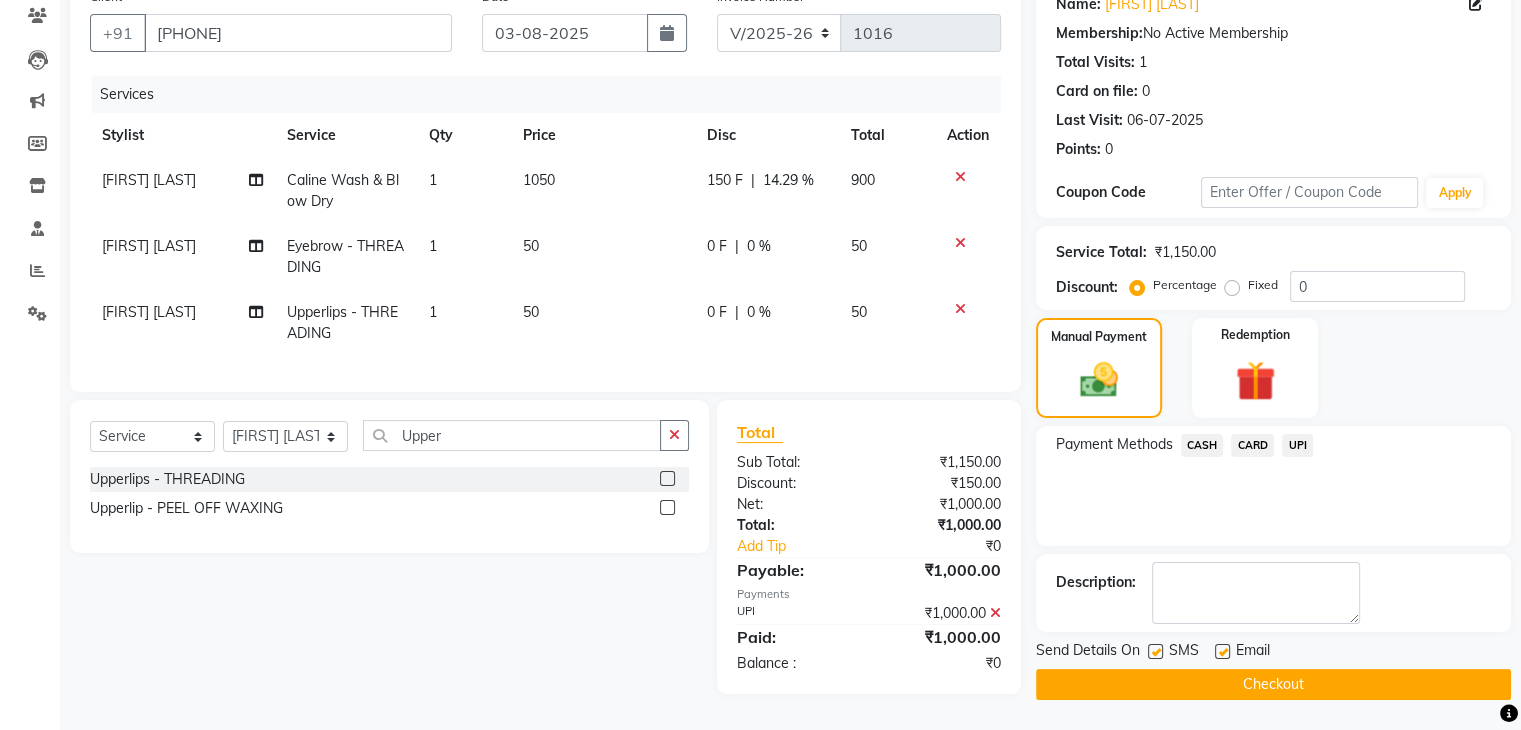 click on "Checkout" 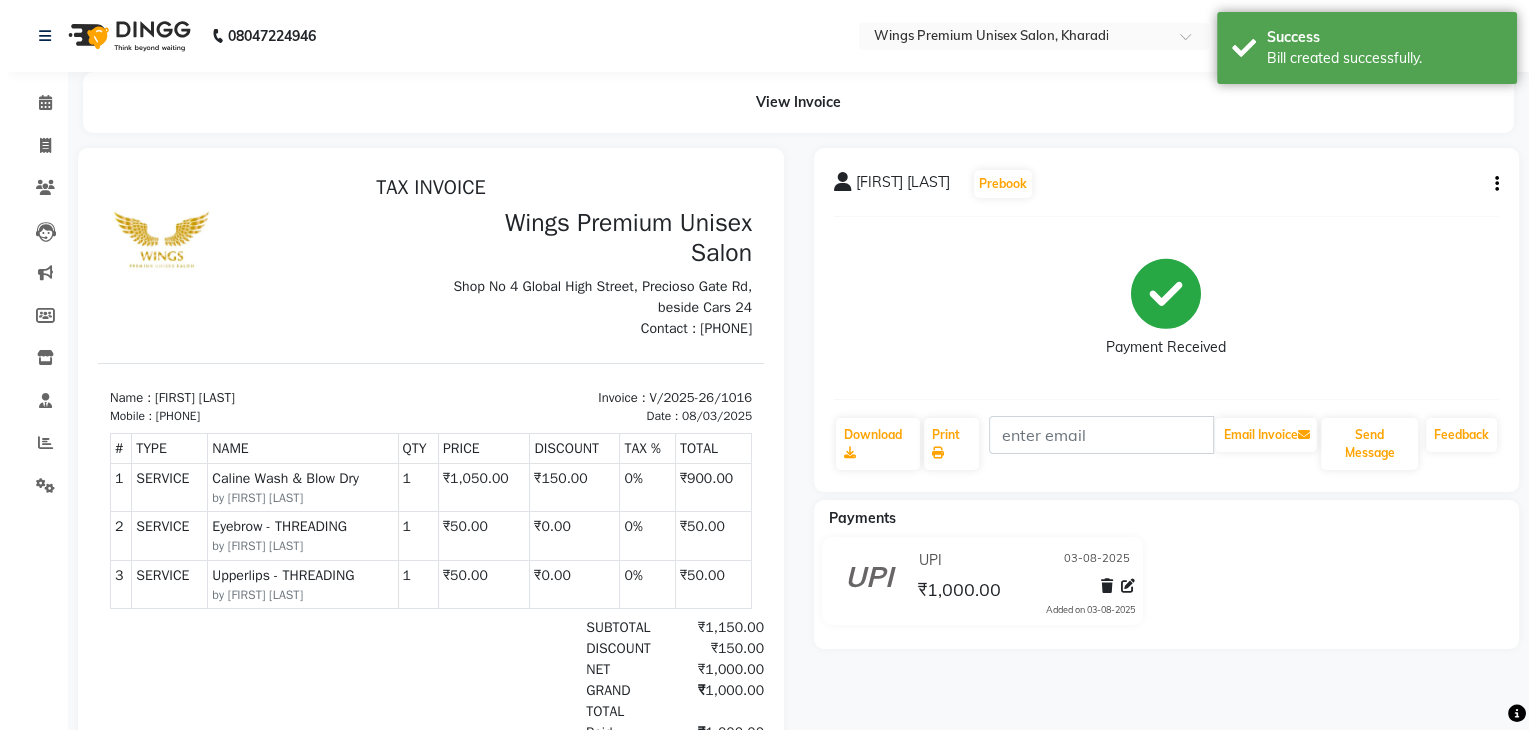 scroll, scrollTop: 0, scrollLeft: 0, axis: both 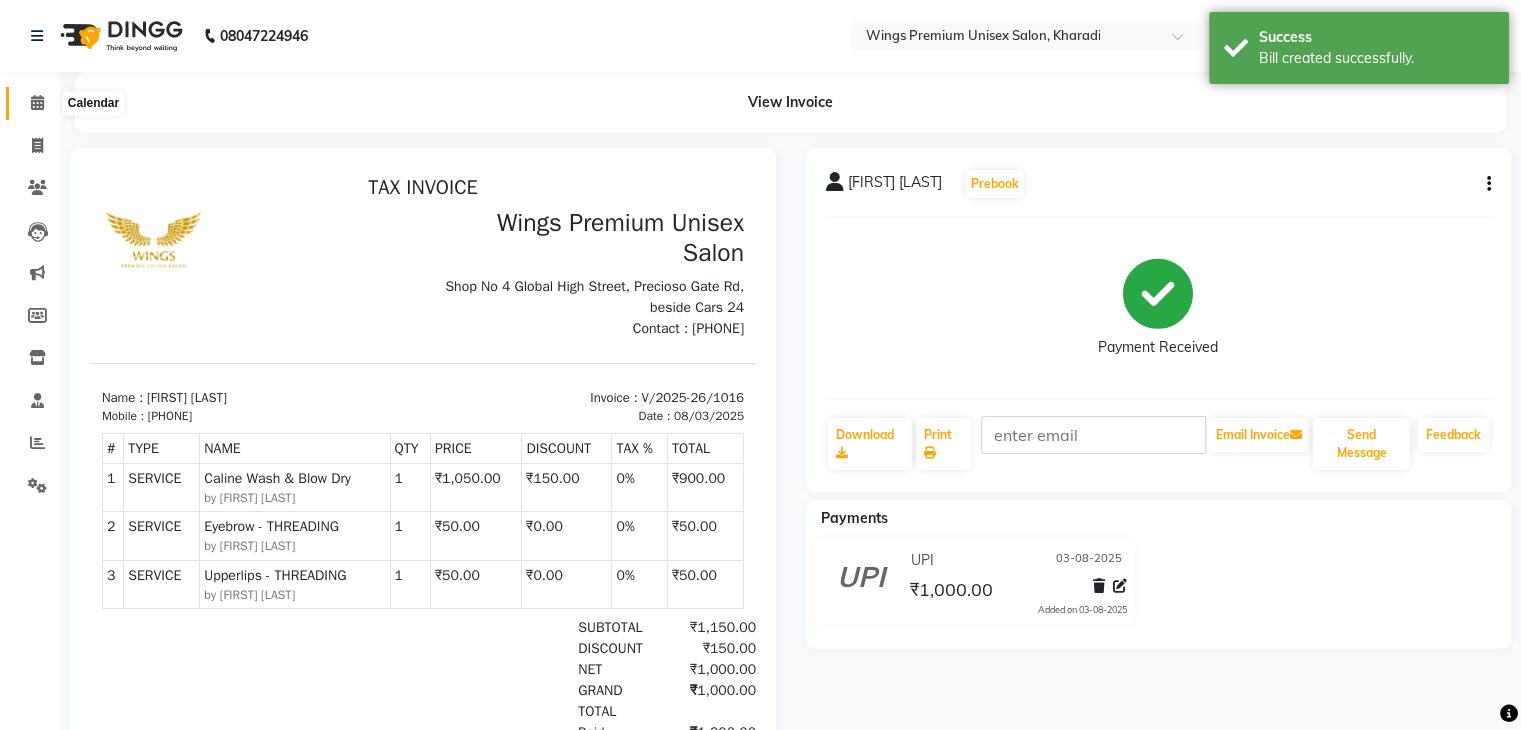 click 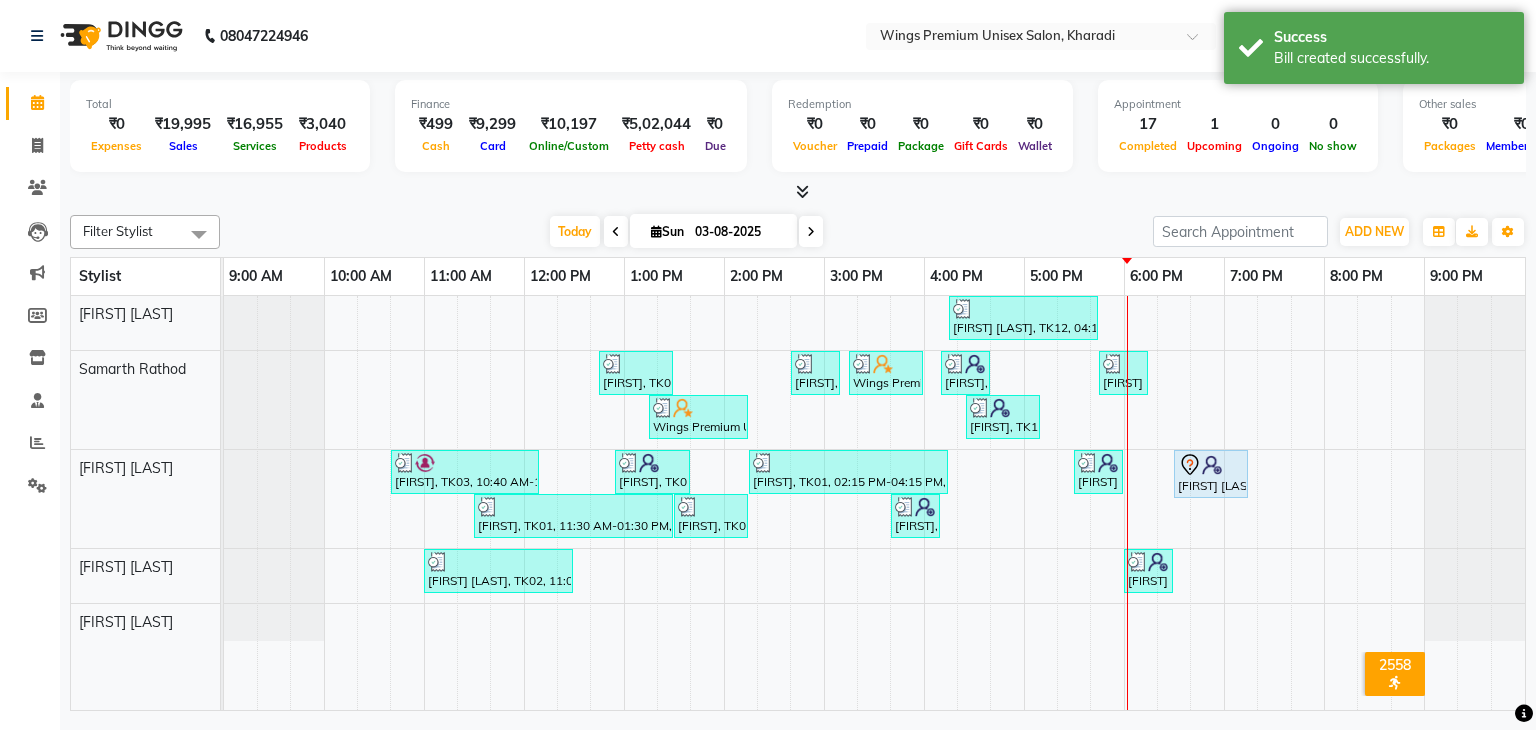 click at bounding box center [798, 192] 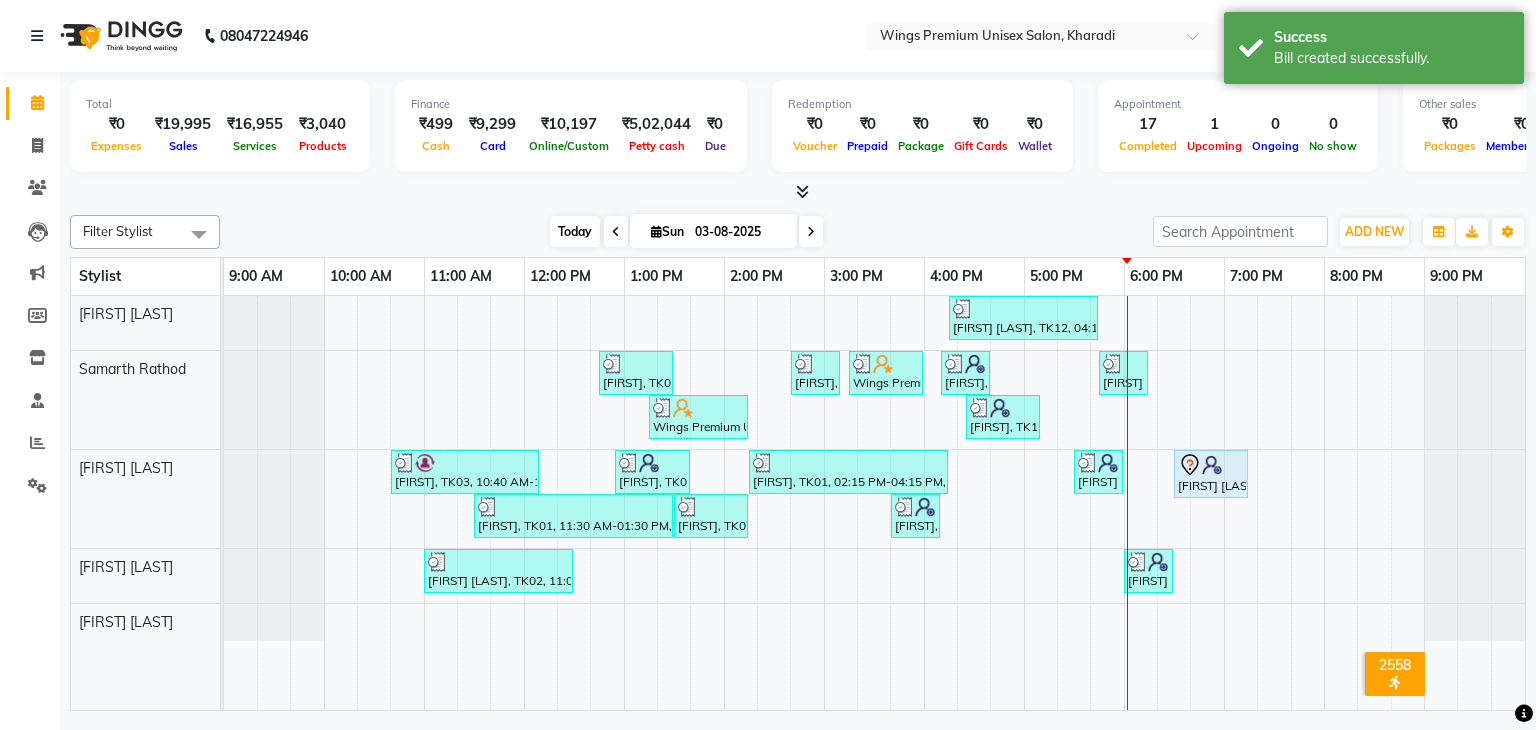 click on "Today" at bounding box center [575, 231] 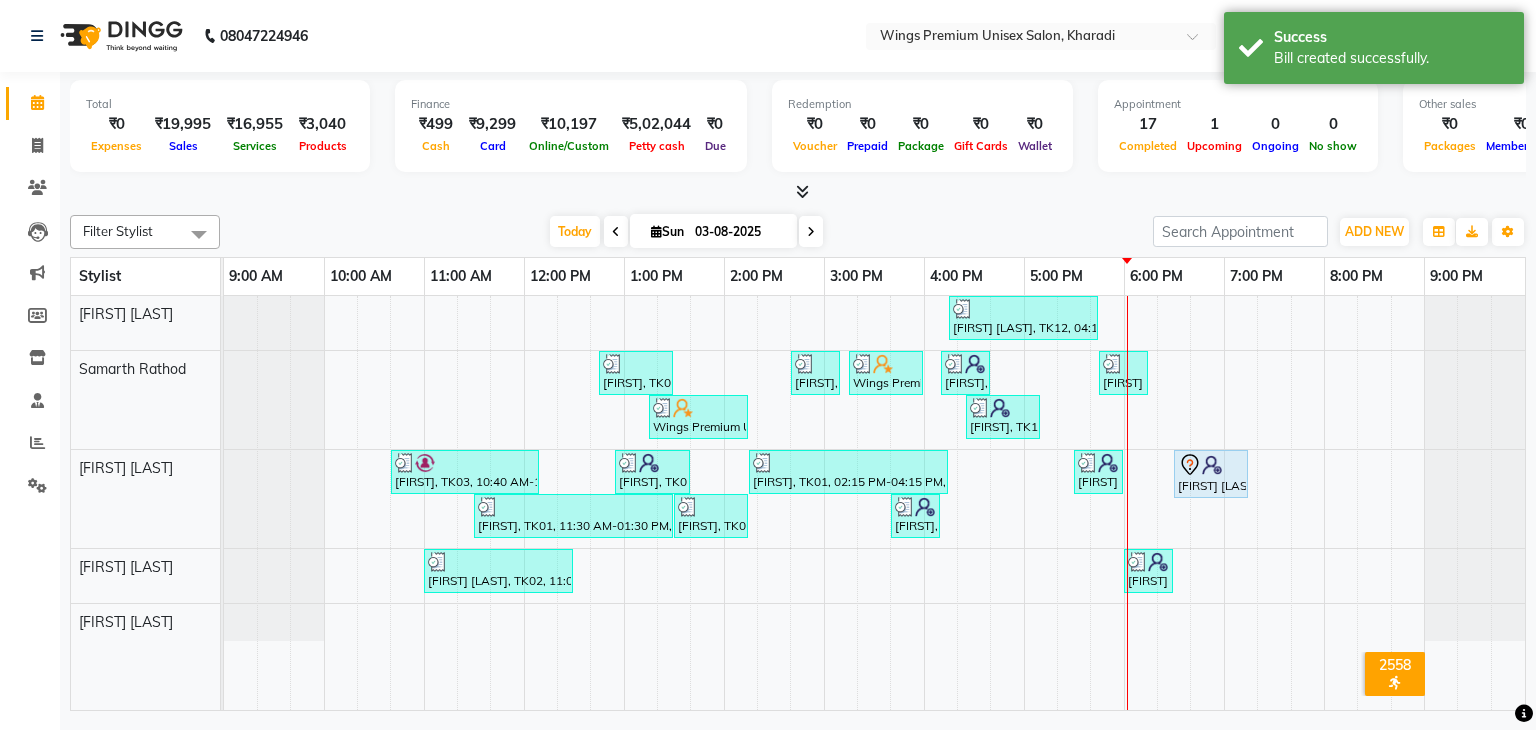 click on "Today  Sun 03-08-2025" at bounding box center (686, 232) 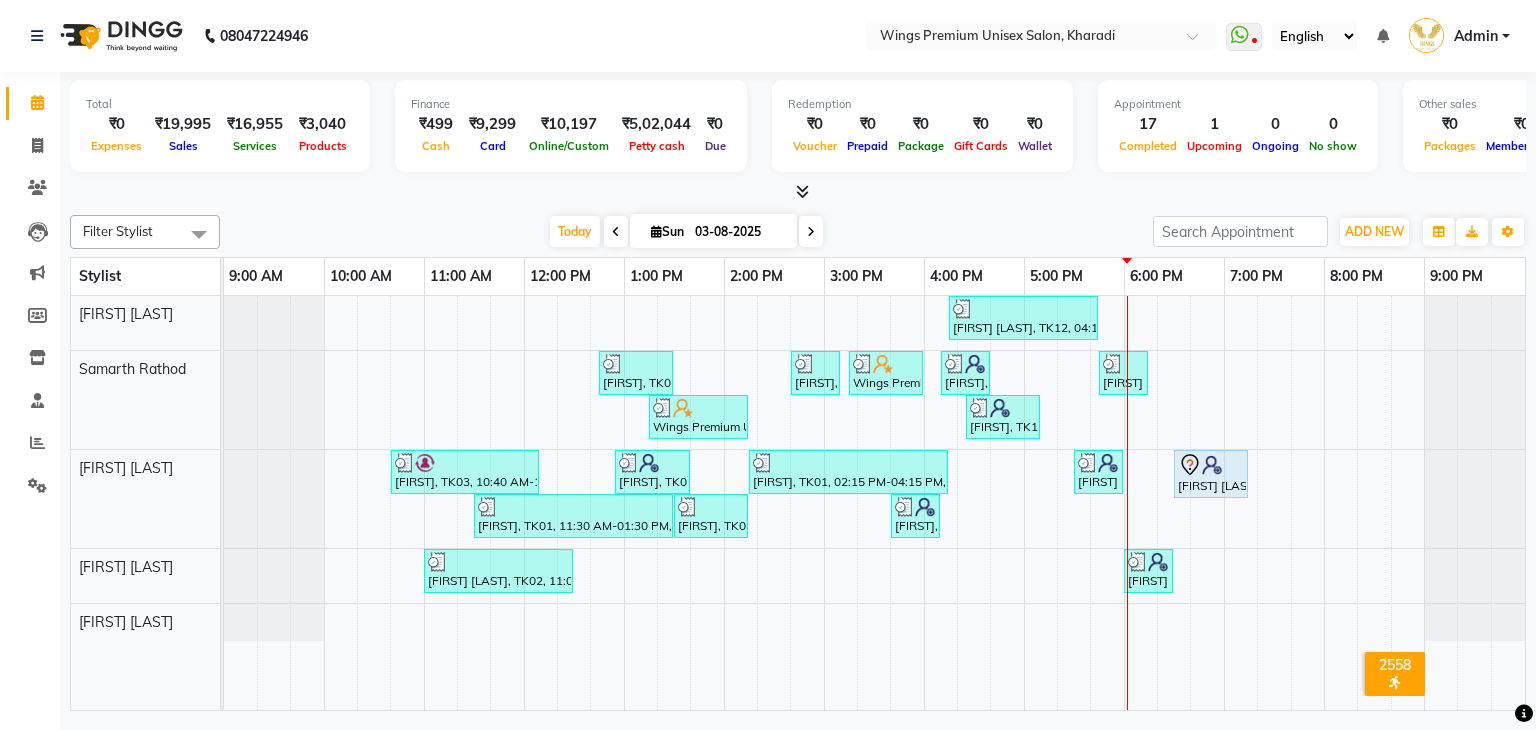 click on "Total  ₹0  Expenses ₹19,995  Sales ₹16,955  Services ₹3,040  Products Finance  ₹499  Cash ₹9,299  Card ₹10,197  Online/Custom ₹5,02,044 Petty cash ₹0 Due  Redemption  ₹0 Voucher ₹0 Prepaid ₹0 Package ₹0  Gift Cards ₹0  Wallet  Appointment  17 Completed 1 Upcoming 0 Ongoing 0 No show  Other sales  ₹0  Packages ₹0  Memberships ₹0  Vouchers ₹0  Prepaids ₹0  Gift Cards Filter Stylist Select All [FIRST] [LAST] [FIRST] [LAST] [FIRST] [LAST] [FIRST] [LAST] [FIRST] [LAST]  Today  Sun 03-08-2025 Toggle Dropdown Add Appointment Add Invoice Add Expense Add Attendance Add Client Add Transaction Toggle Dropdown Add Appointment Add Invoice Add Expense Add Attendance Add Client ADD NEW Toggle Dropdown Add Appointment Add Invoice Add Expense Add Attendance Add Client Add Transaction Filter Stylist Select All [FIRST] [LAST] [FIRST] [LAST] [FIRST] [LAST] [FIRST] [LAST] [FIRST] [LAST]  Group By  Staff View   Room View  View as Vertical  Vertical - Week View  Horizontal" 